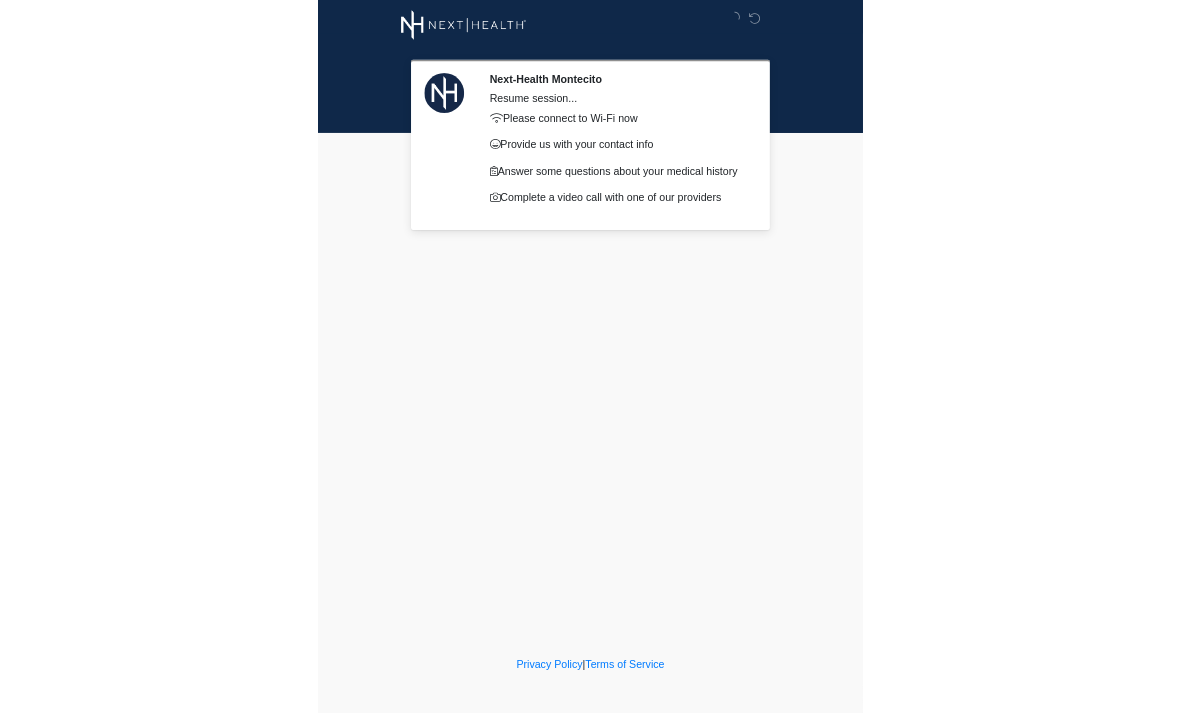 scroll, scrollTop: 0, scrollLeft: 0, axis: both 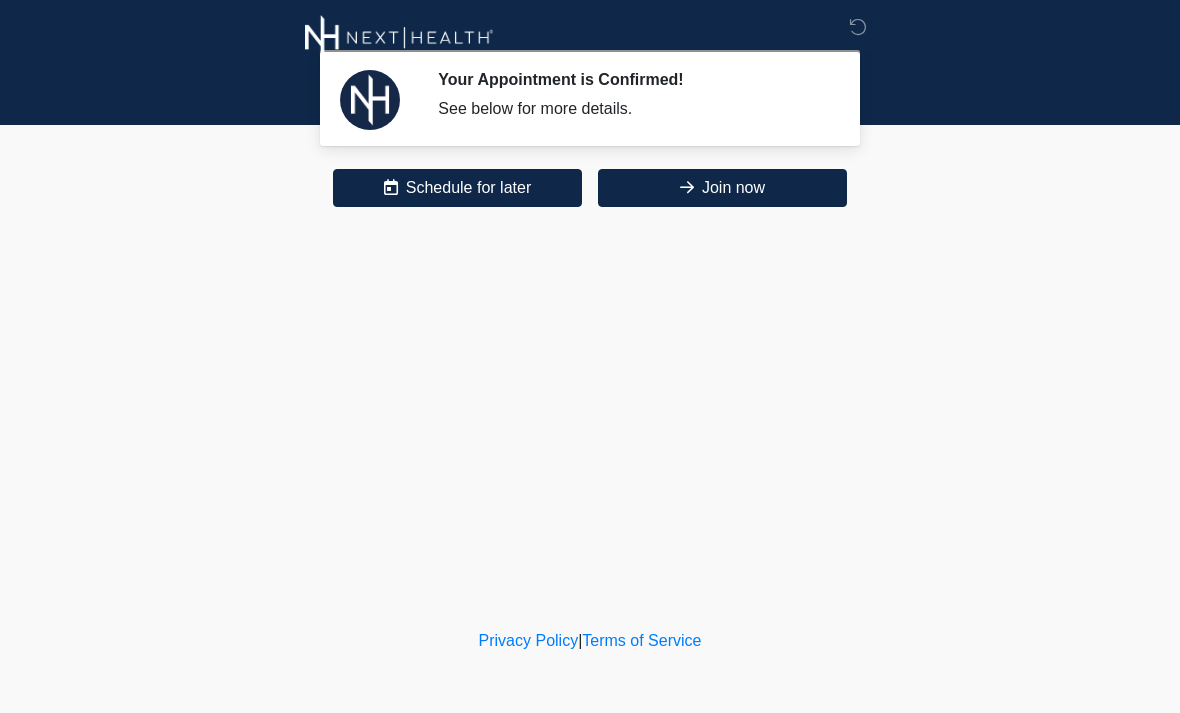 click on "Join now" at bounding box center (722, 188) 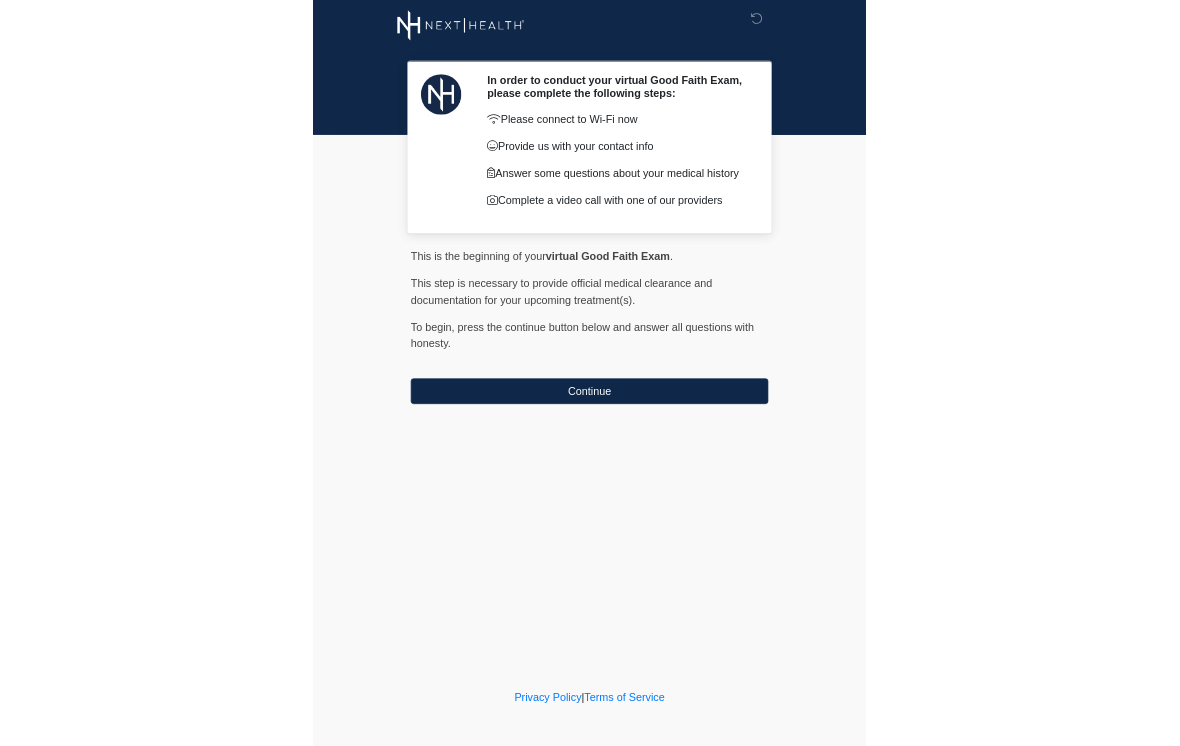 scroll, scrollTop: 0, scrollLeft: 0, axis: both 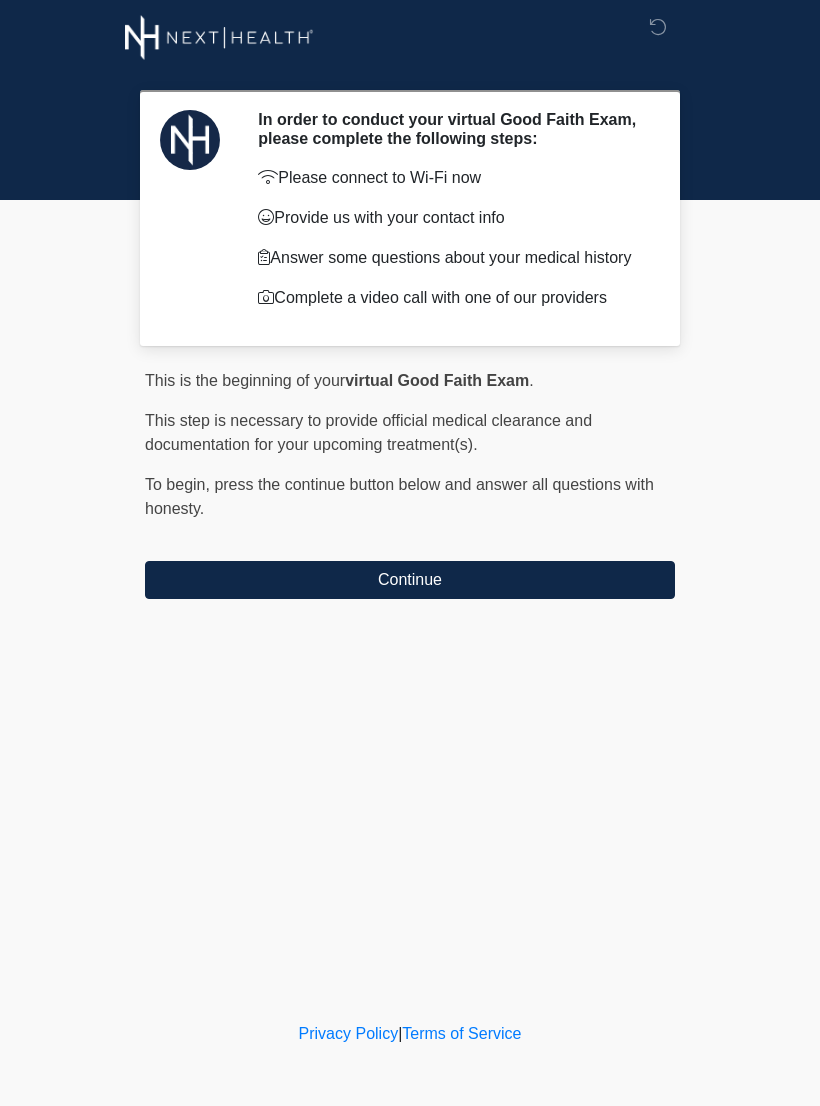 click on "This is the beginning of your  virtual Good Faith Exam .  ﻿﻿﻿﻿﻿﻿﻿﻿ This step is necessary to provide official medical clearance and documentation for your upcoming treatment(s).   ﻿﻿﻿﻿﻿﻿To begin, ﻿﻿﻿﻿﻿﻿ press the continue button below and answer all questions with honesty.
Continue" at bounding box center (410, 484) 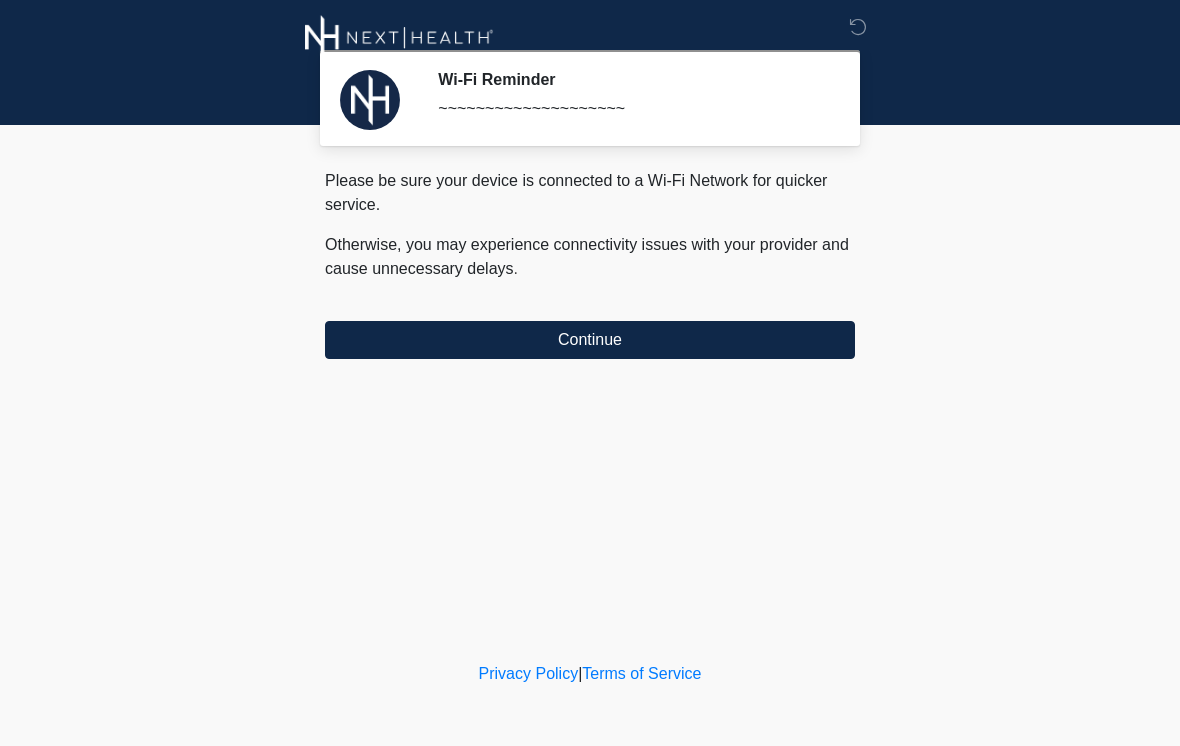click on "Continue" at bounding box center [590, 340] 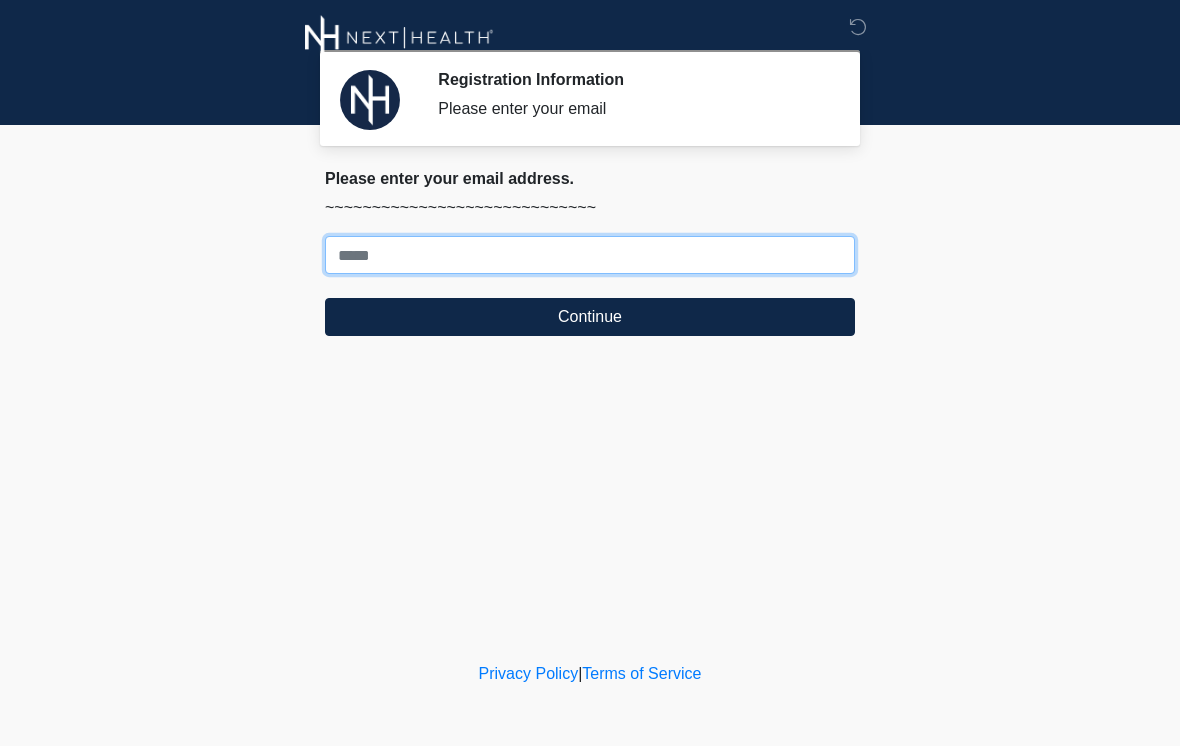 click on "Where should we email your treatment plan?" at bounding box center (590, 255) 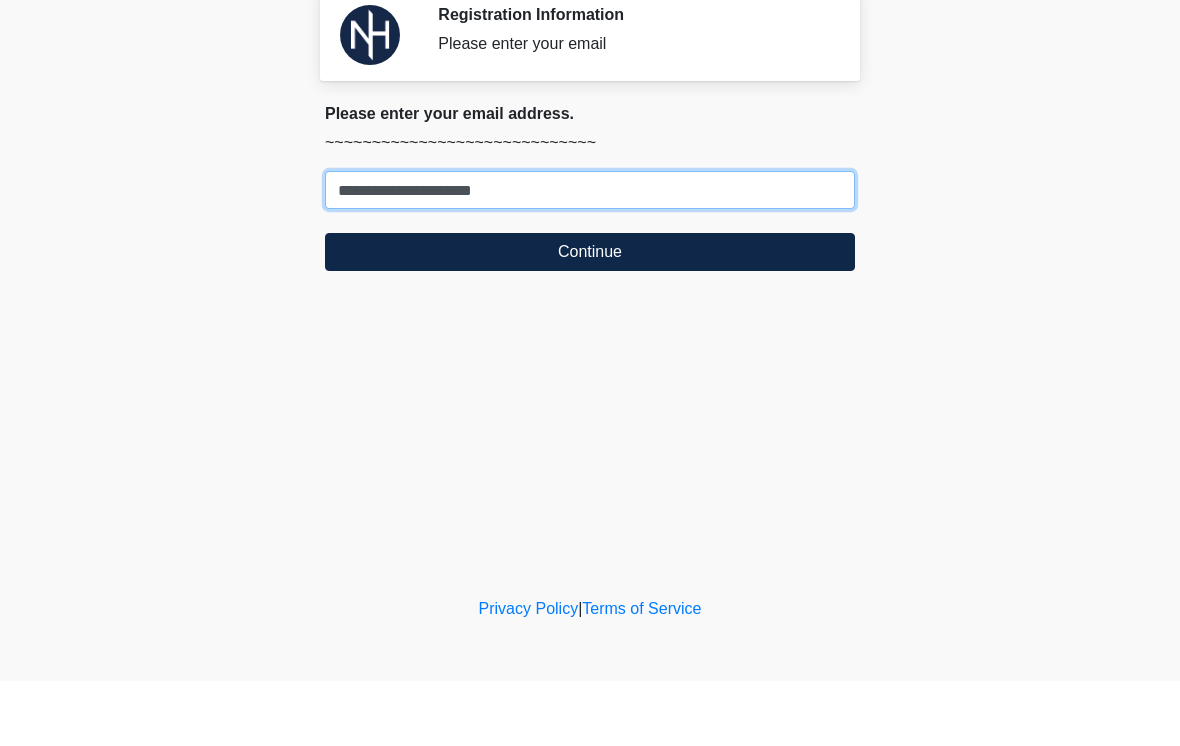 type on "**********" 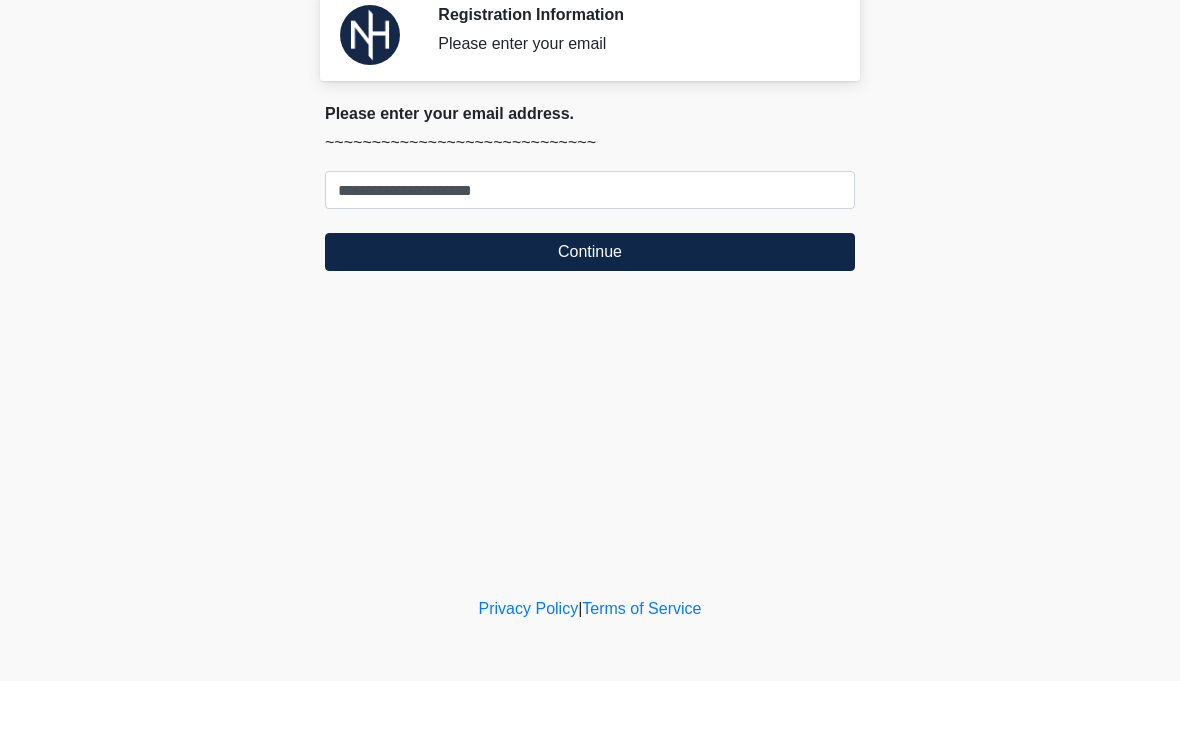 click on "Continue" at bounding box center (590, 317) 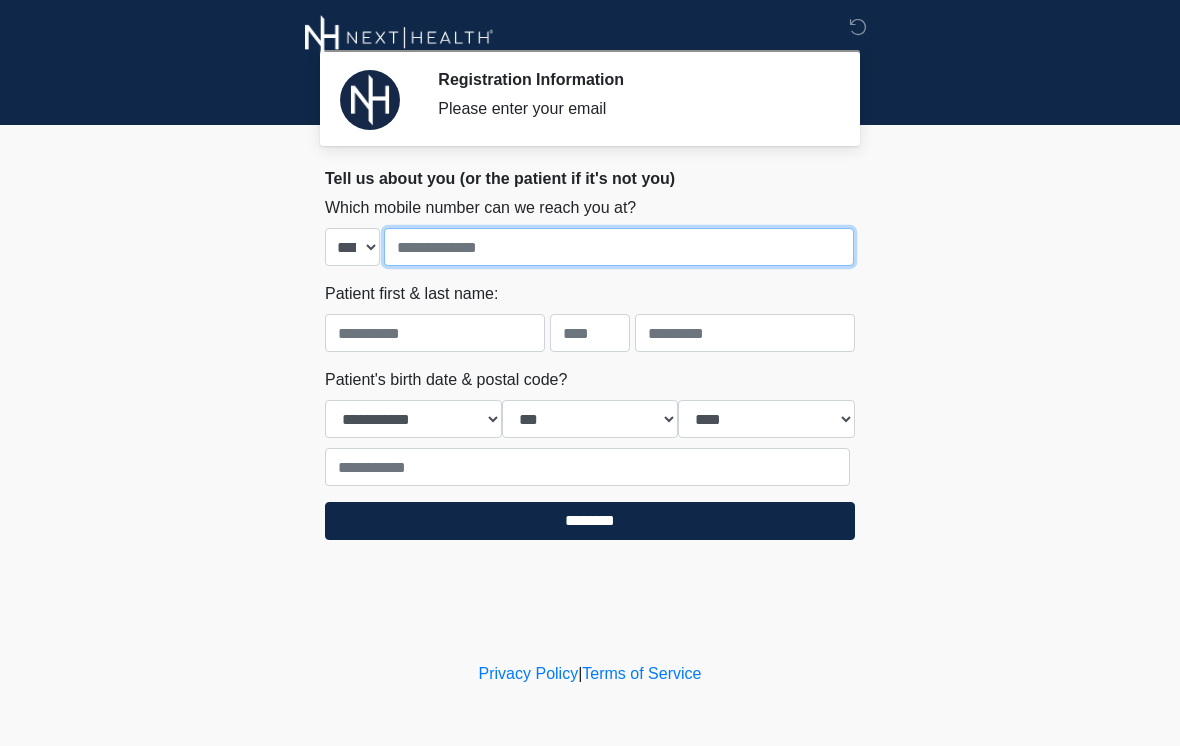 click at bounding box center (619, 247) 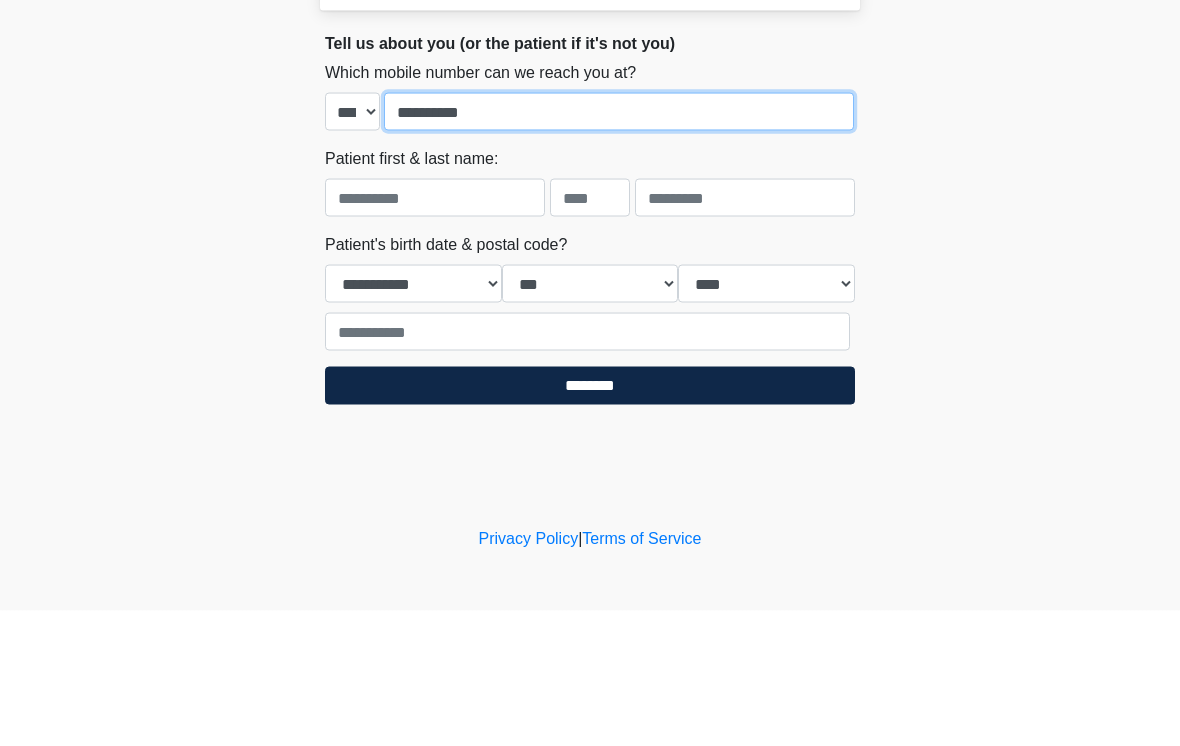 type on "**********" 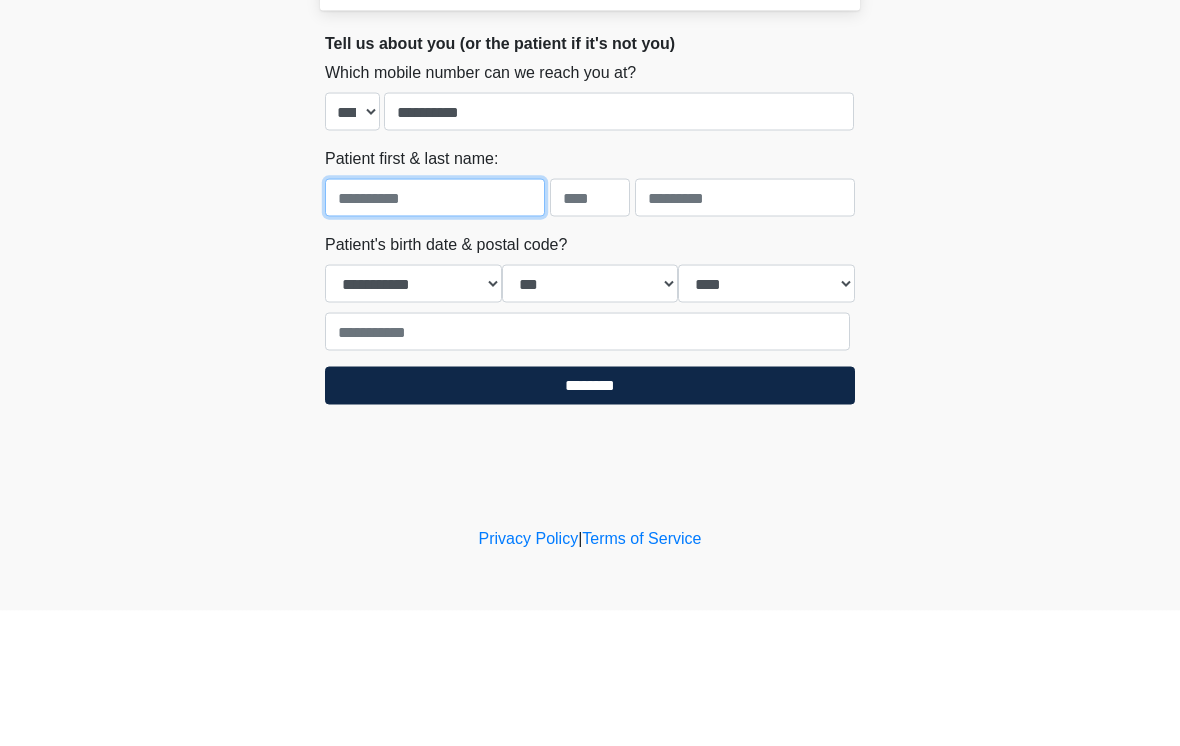 click at bounding box center (435, 333) 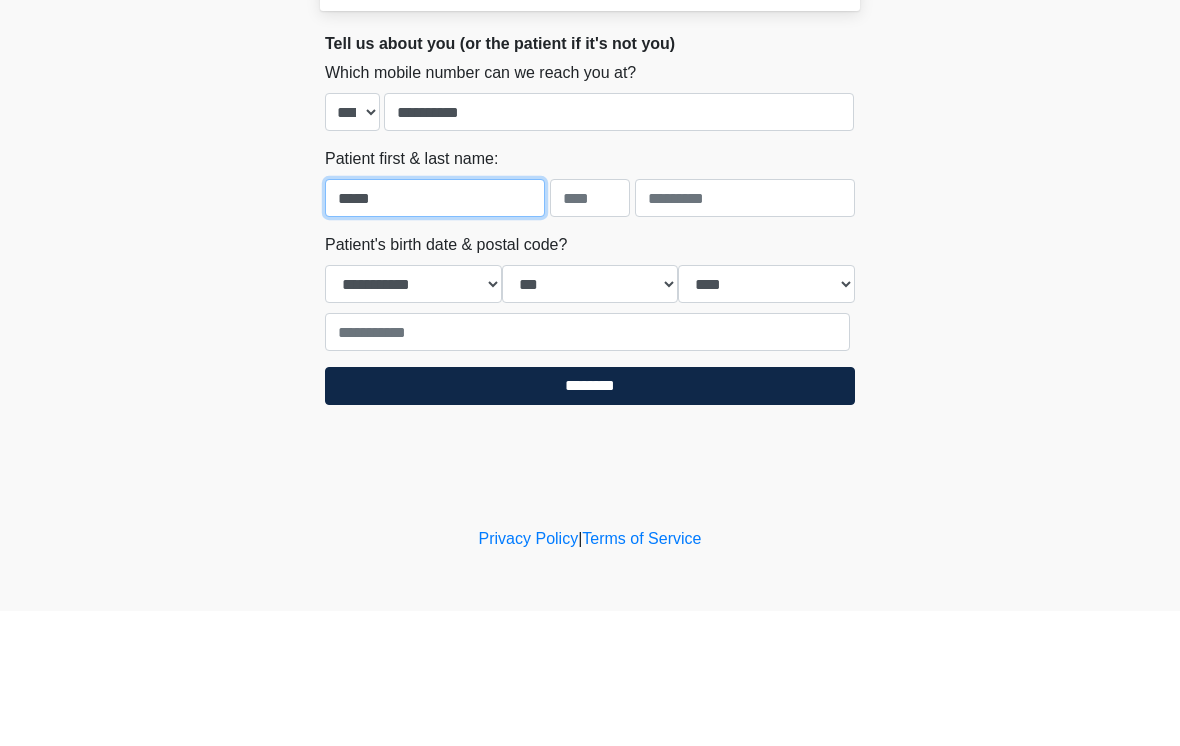 type on "*****" 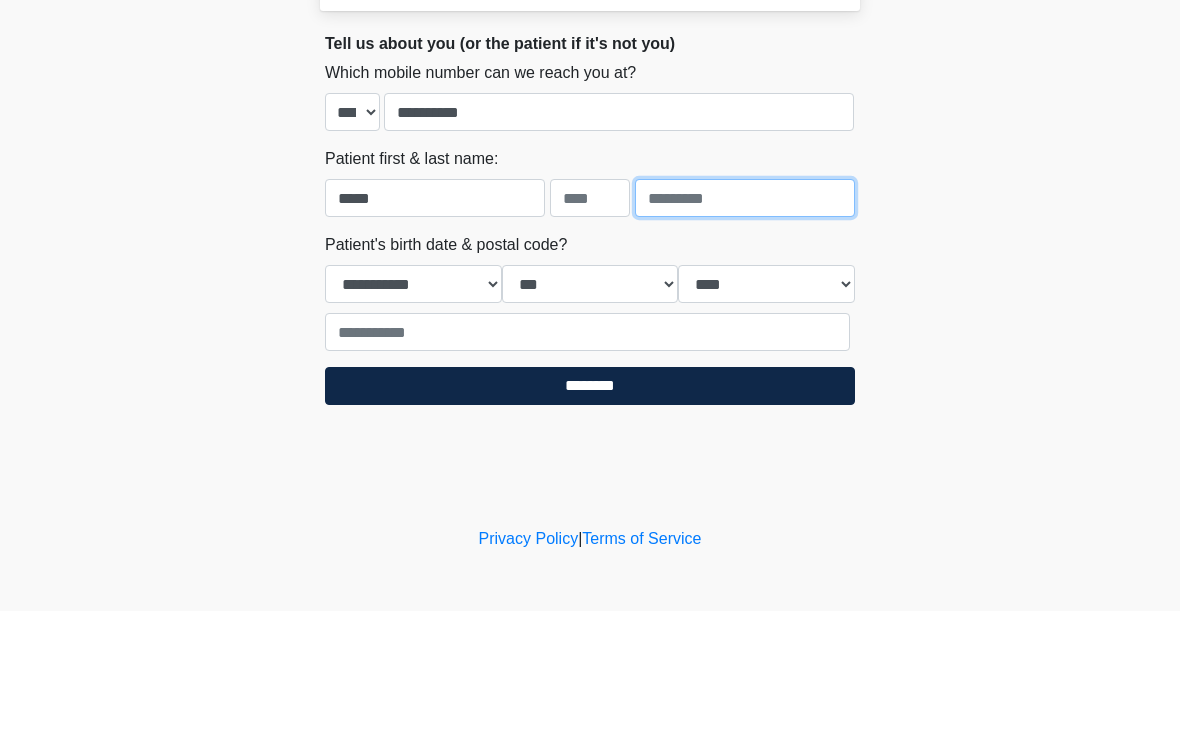 click at bounding box center [745, 333] 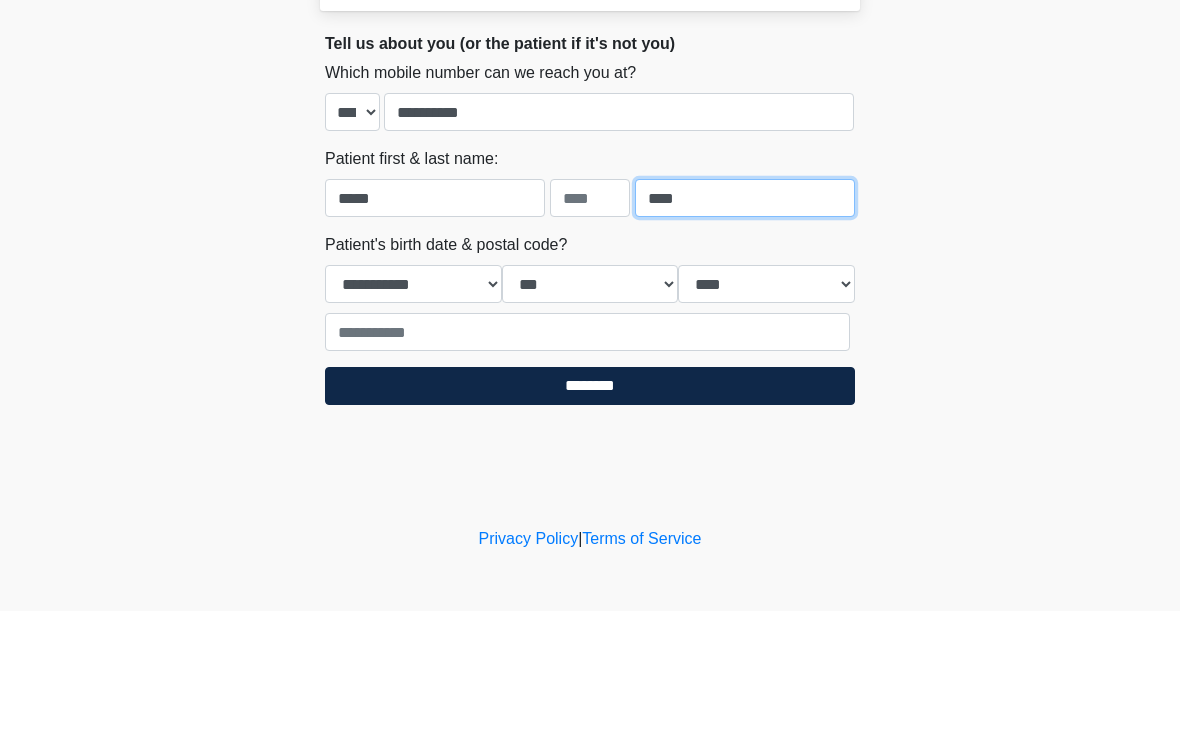 type on "****" 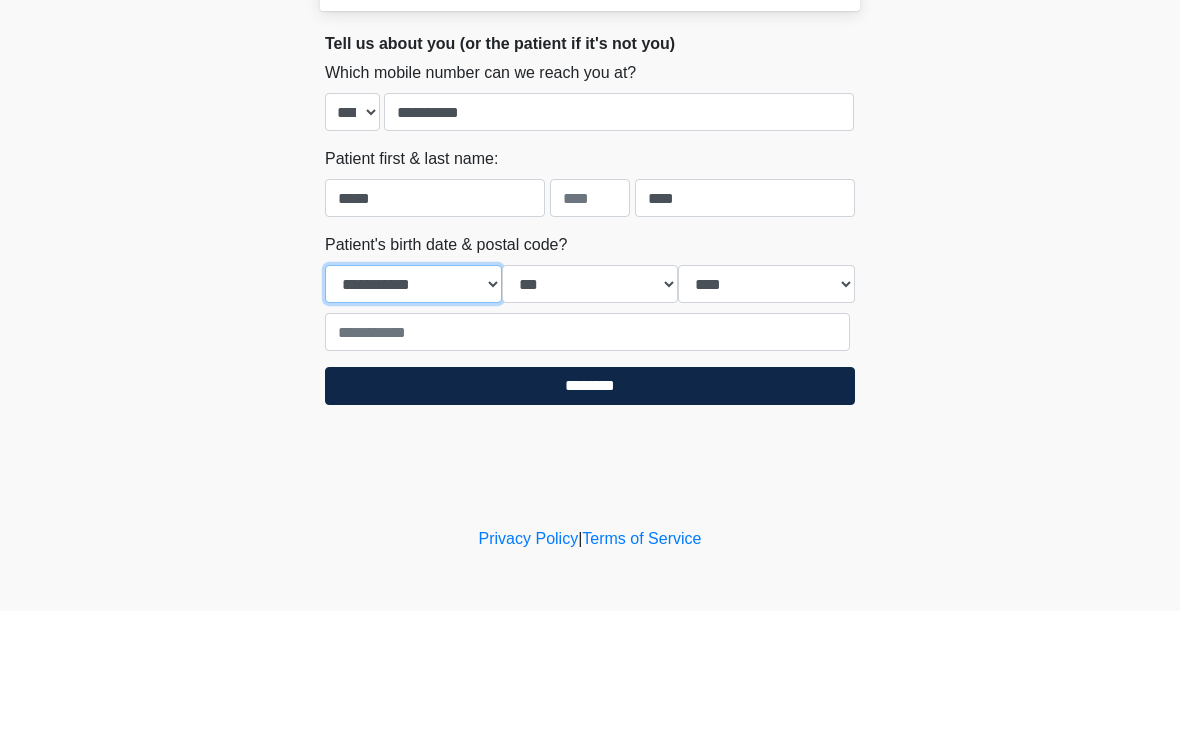 click on "**********" at bounding box center (413, 419) 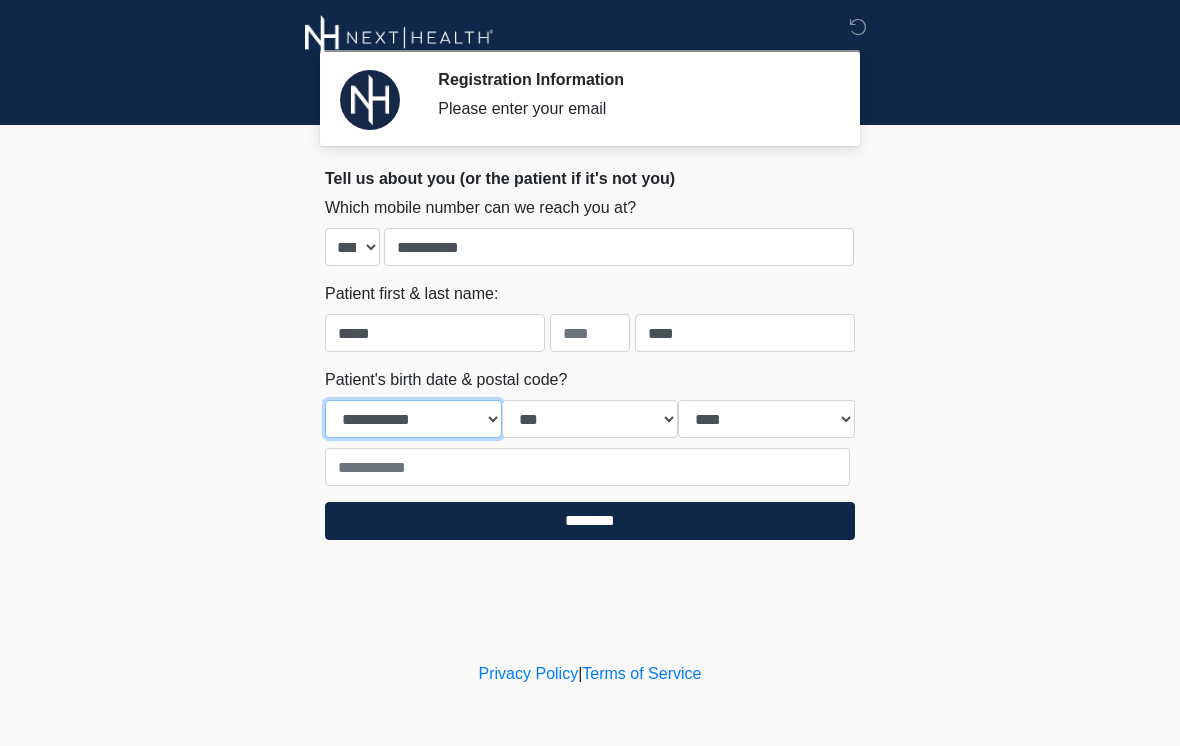 select on "*" 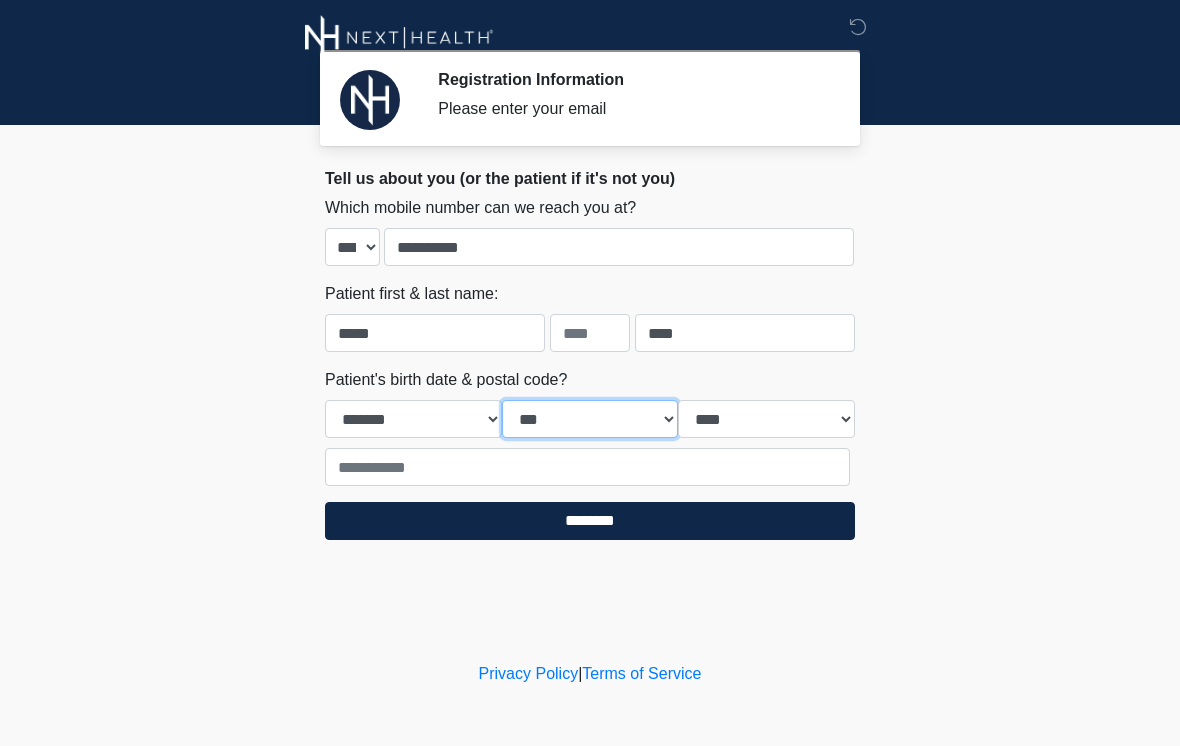 click on "***
*
*
*
*
*
*
*
*
*
**
**
**
**
**
**
**
**
**
**
**
**
**
**
**
**
**
**
**
**
**
**" at bounding box center [590, 419] 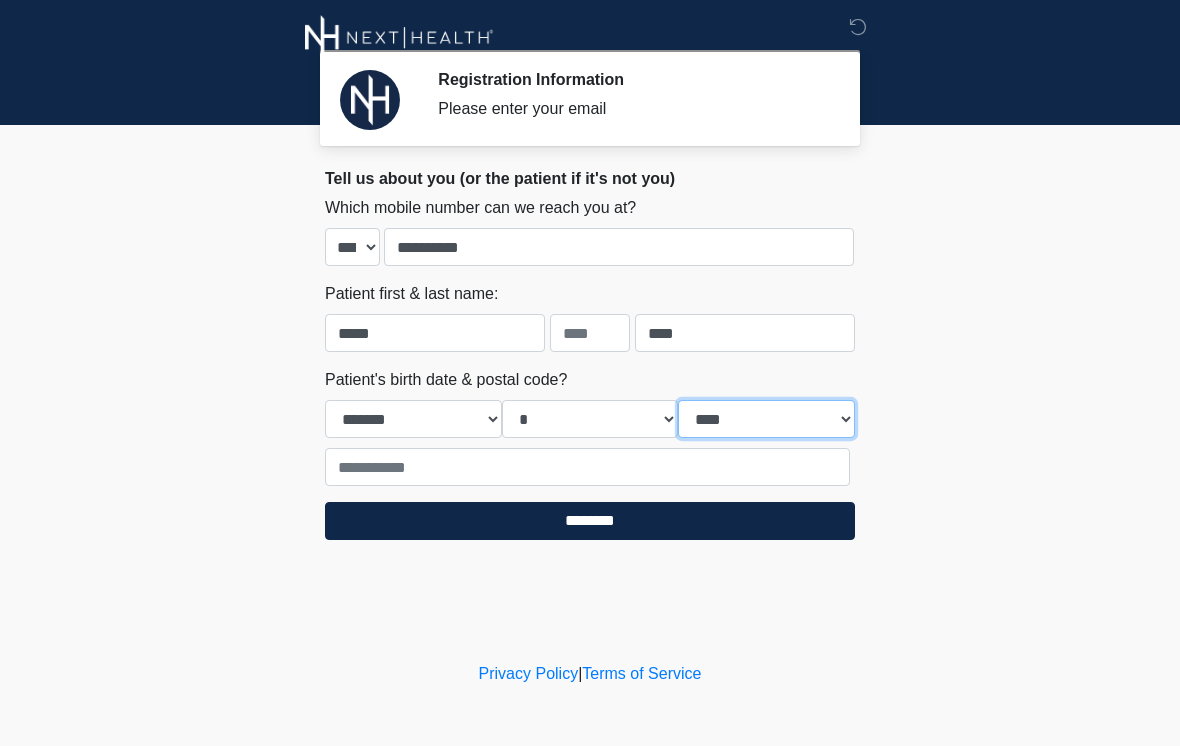 click on "****
****
****
****
****
****
****
****
****
****
****
****
****
****
****
****
****
****
****
****
****
****
****
****
****
****
****
****
****
****
****
****
****
****
****
****
****
****
****
****
****
****
****
****
****
****
****
****
****
****
****
****
****
****
****
****
****
****
****
****
****
****
****
****
****
****
****
****
****
****
****
****
****
****
****
****
****
****
****
****
****
****
****
****
****
****
****
****
****
****
****
****
****
****
****
****
****
****
****
****
****
****" at bounding box center (766, 419) 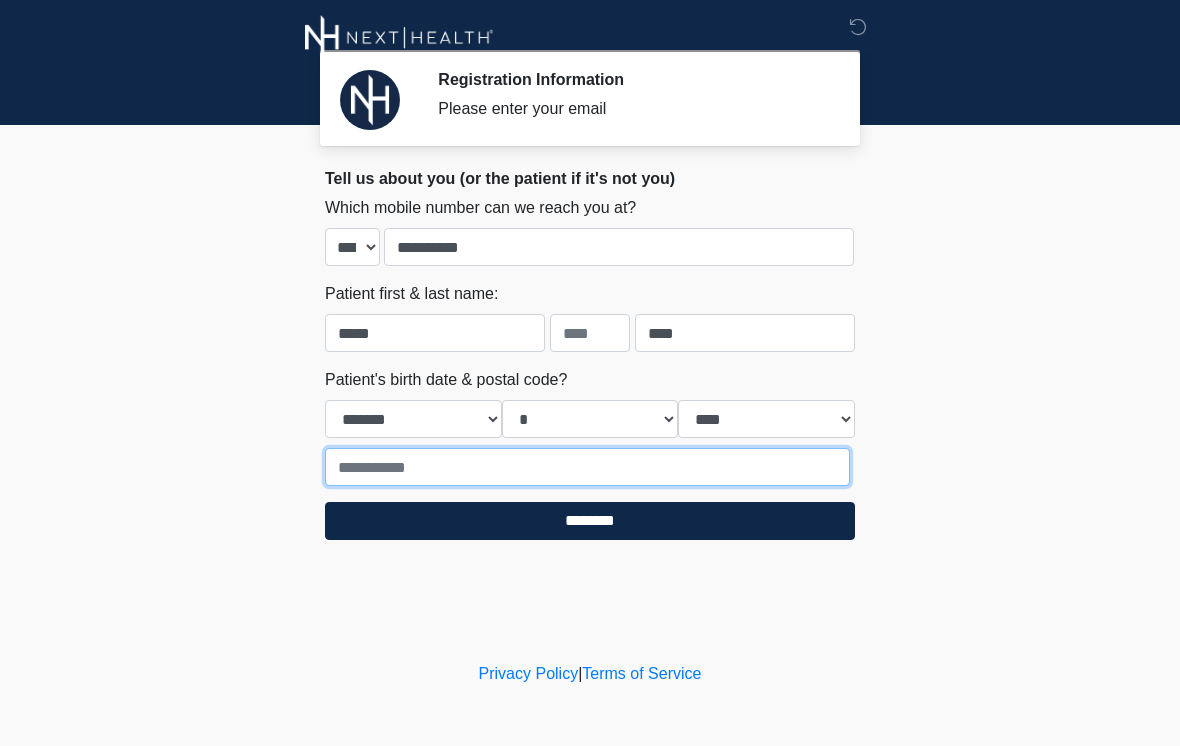 click at bounding box center [587, 467] 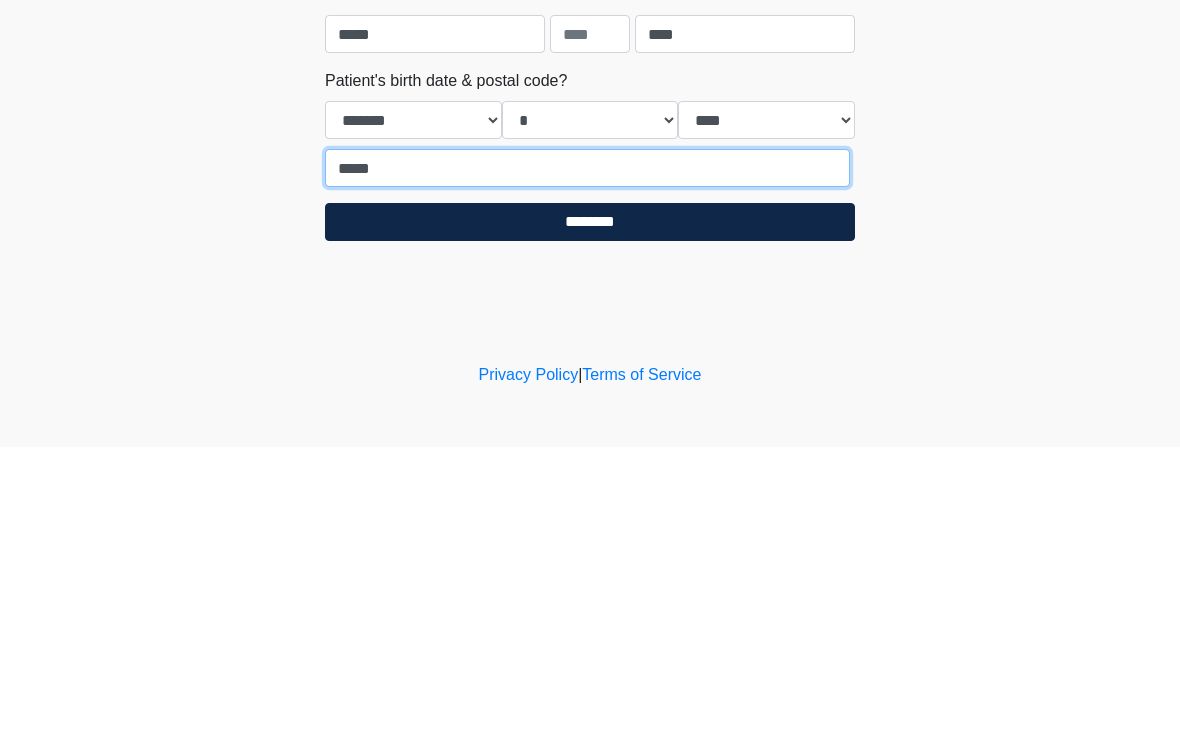type on "*****" 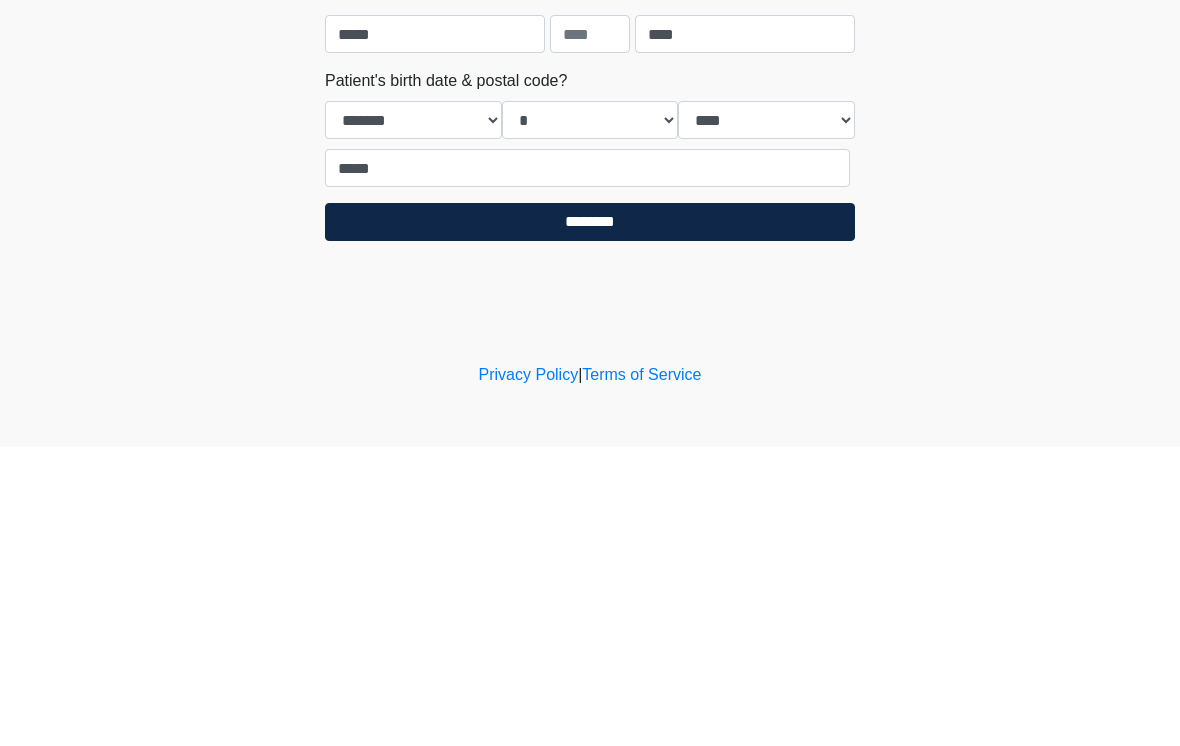 click on "********" at bounding box center (590, 521) 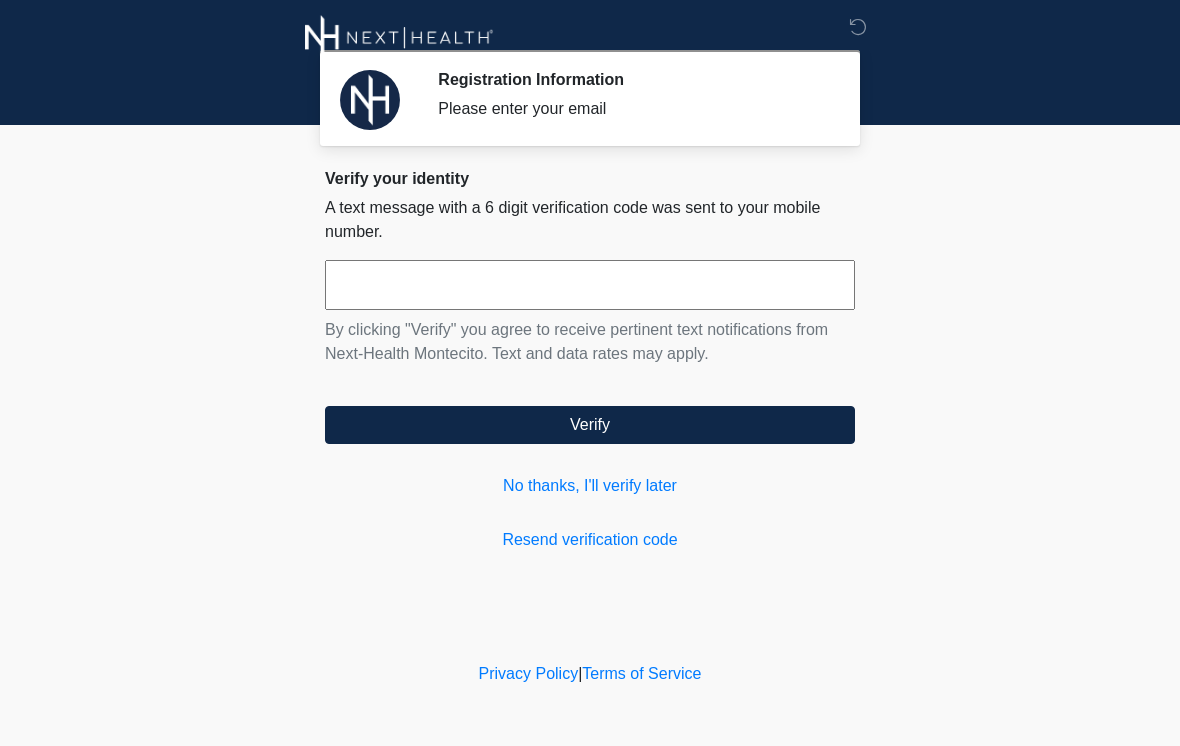 click at bounding box center [590, 285] 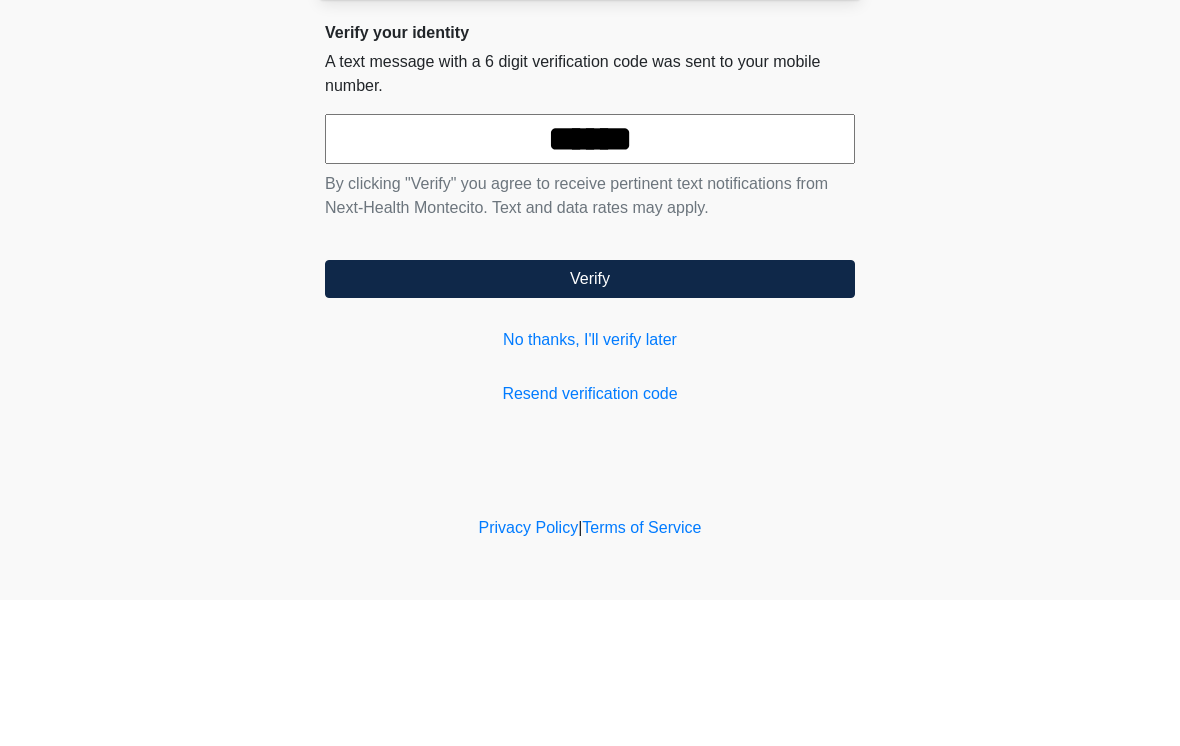 type on "******" 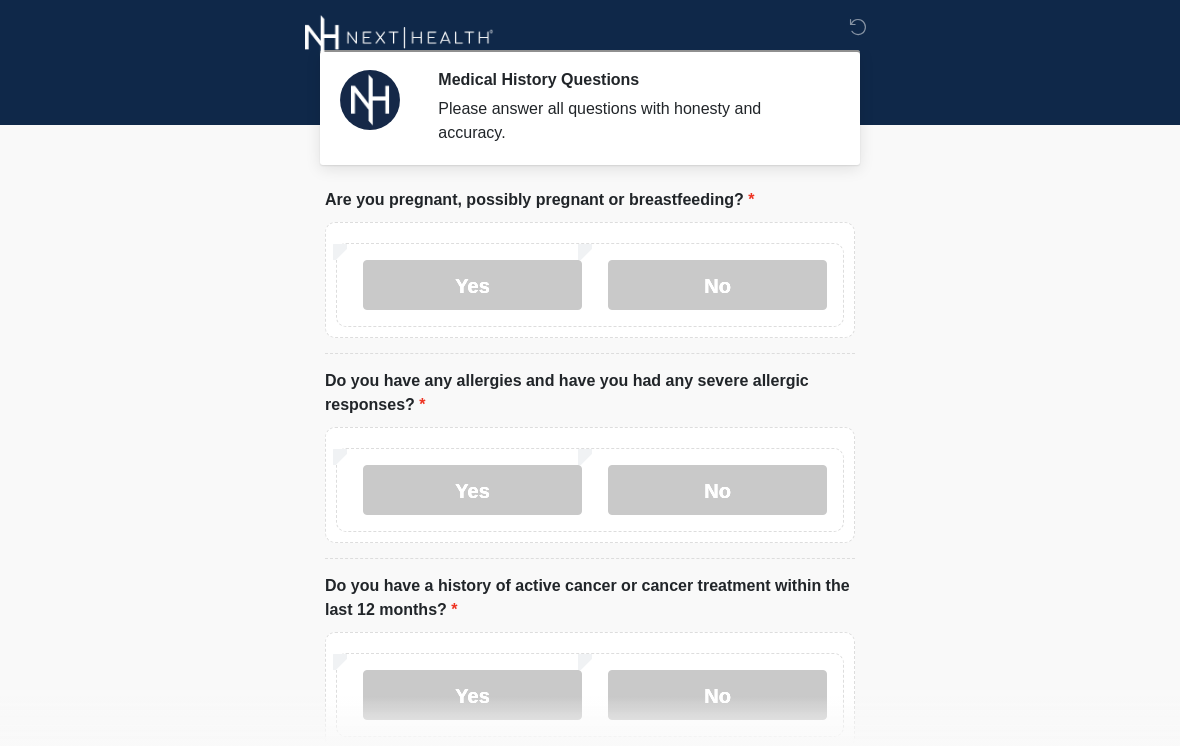 click on "No" at bounding box center (717, 285) 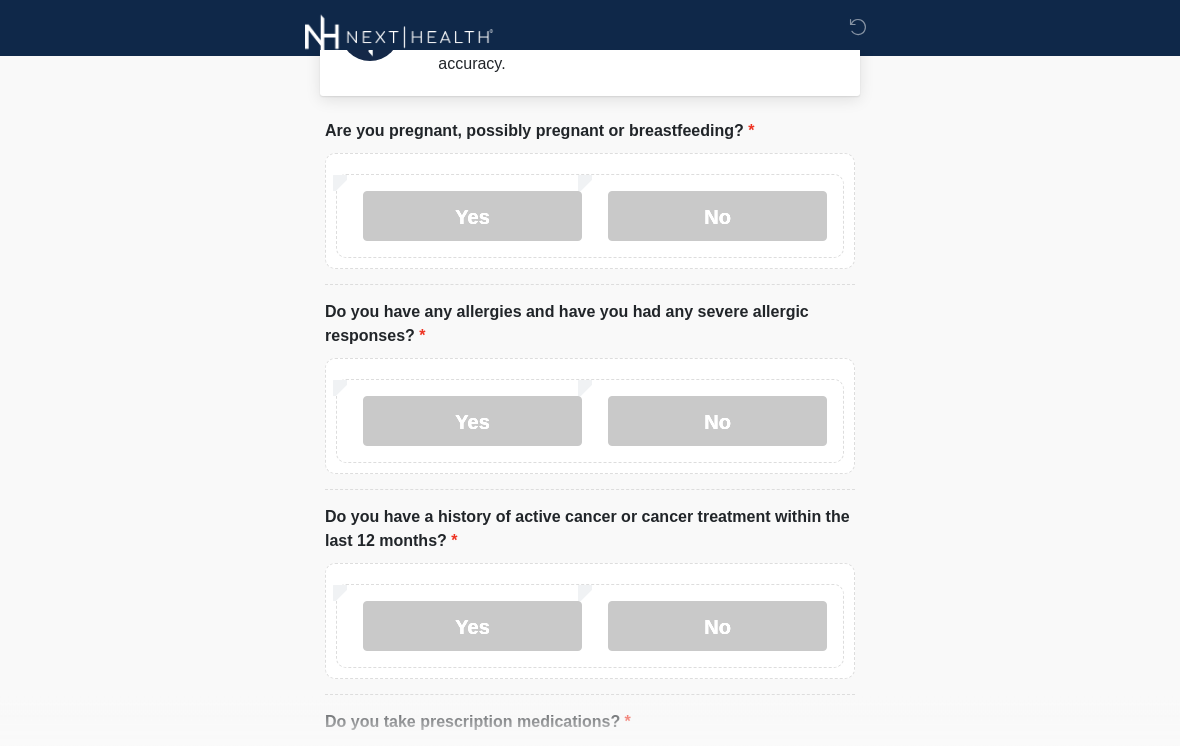 click on "No" at bounding box center (717, 422) 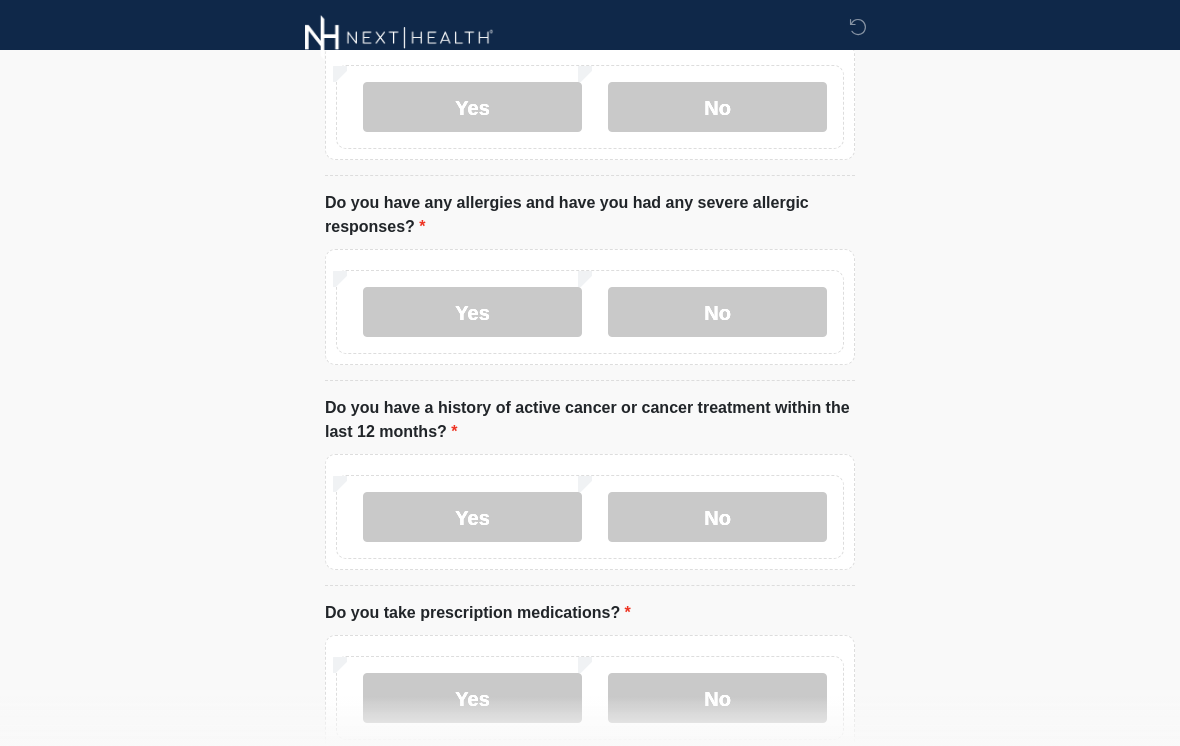 scroll, scrollTop: 190, scrollLeft: 0, axis: vertical 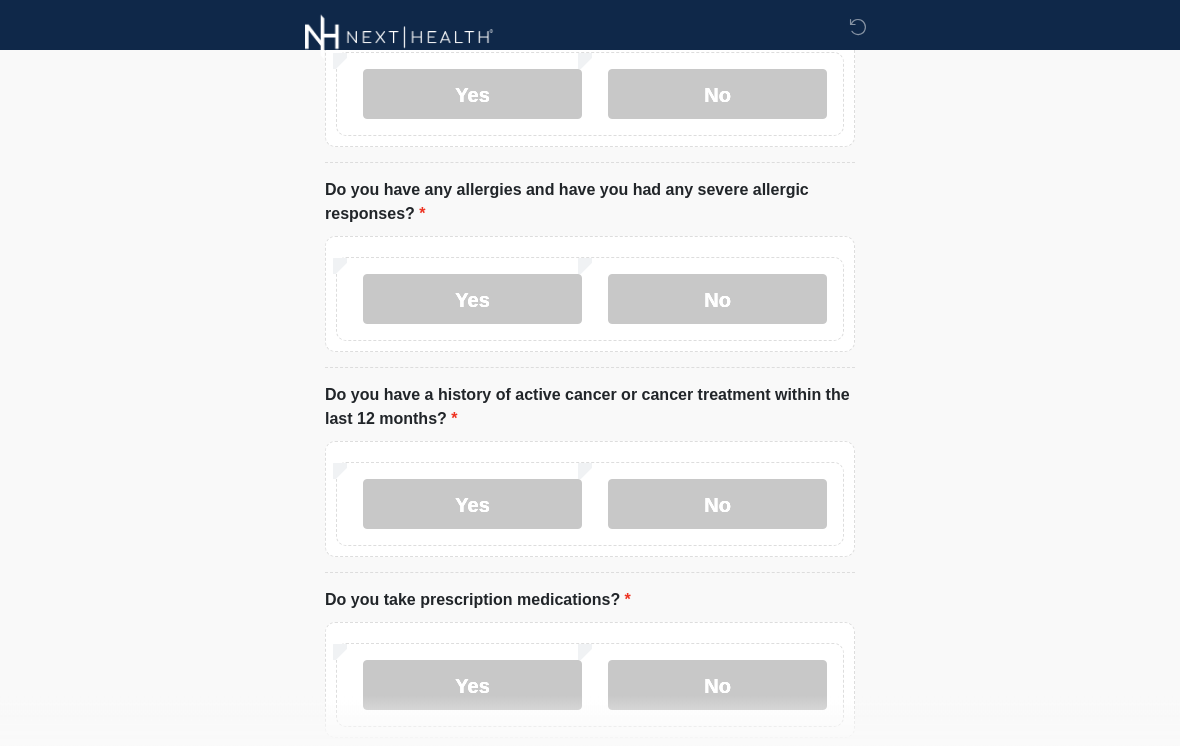 click on "No" at bounding box center (717, 505) 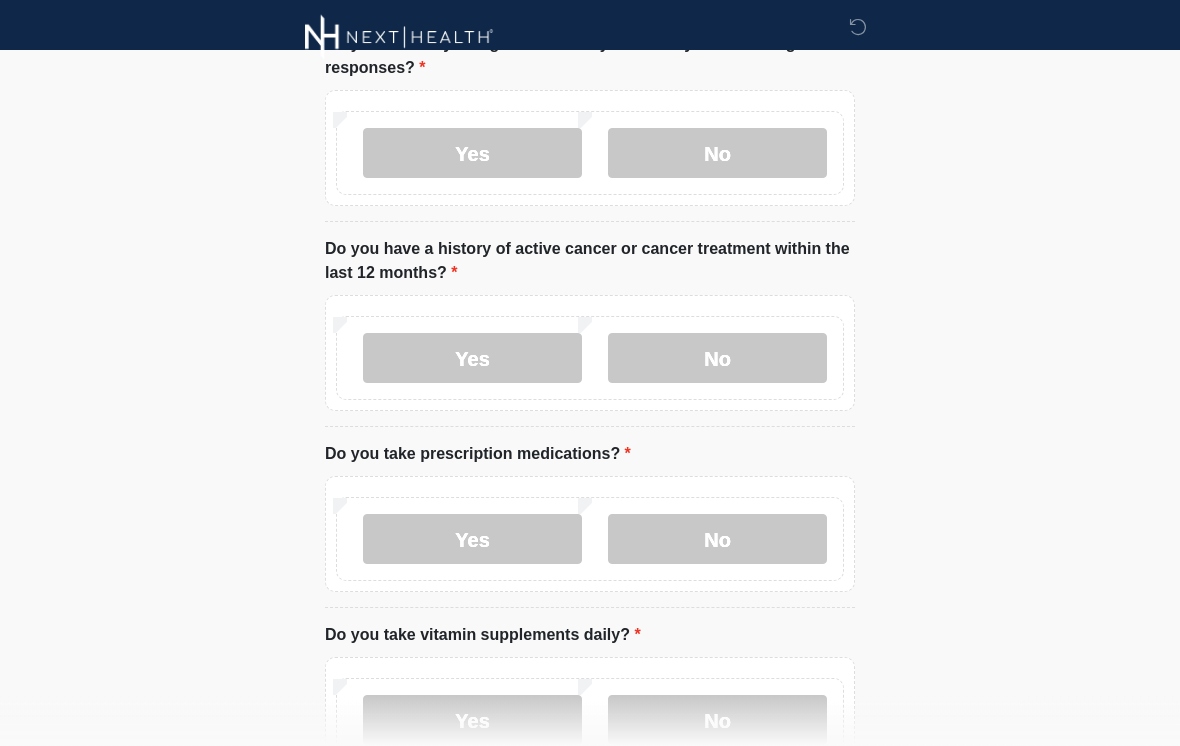 click on "No" at bounding box center [717, 540] 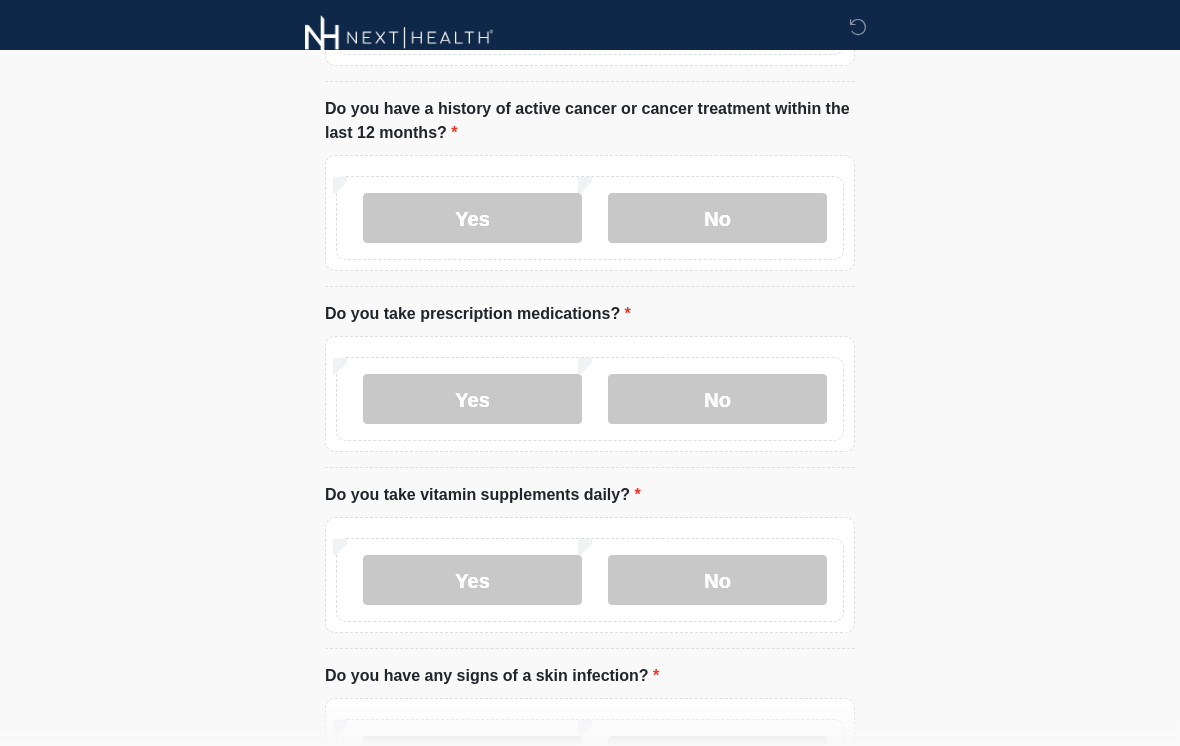 scroll, scrollTop: 477, scrollLeft: 0, axis: vertical 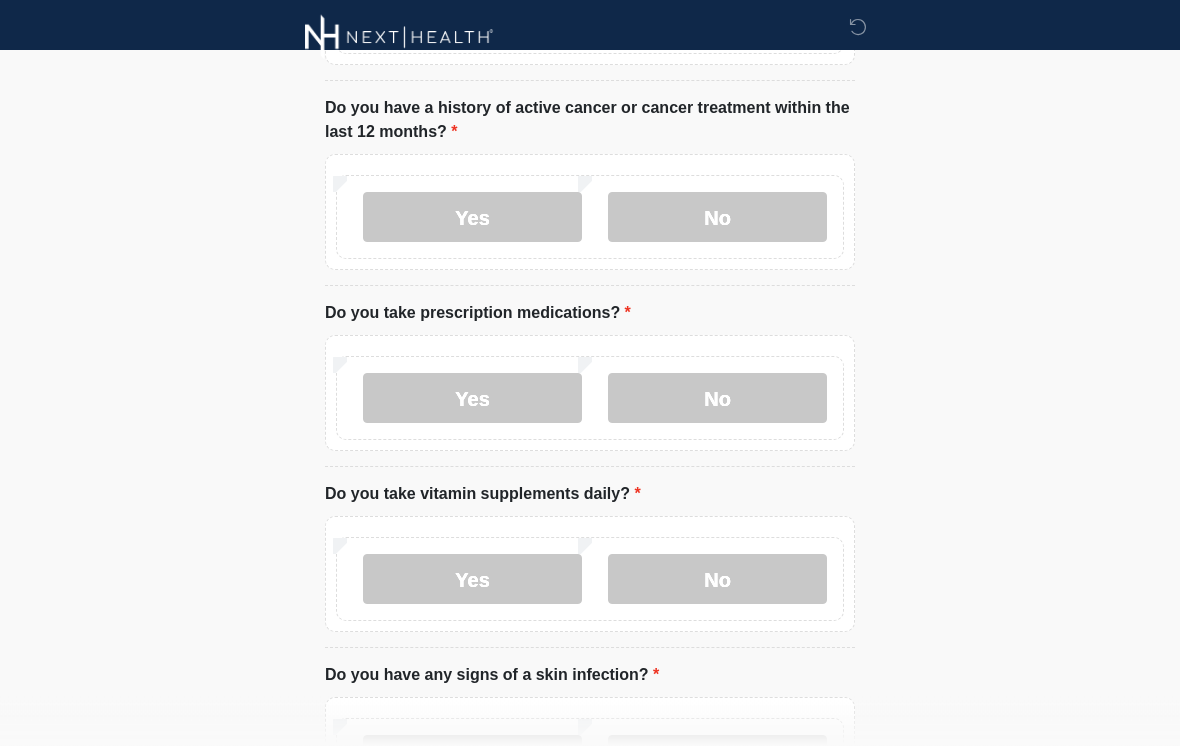 click on "No" at bounding box center (717, 580) 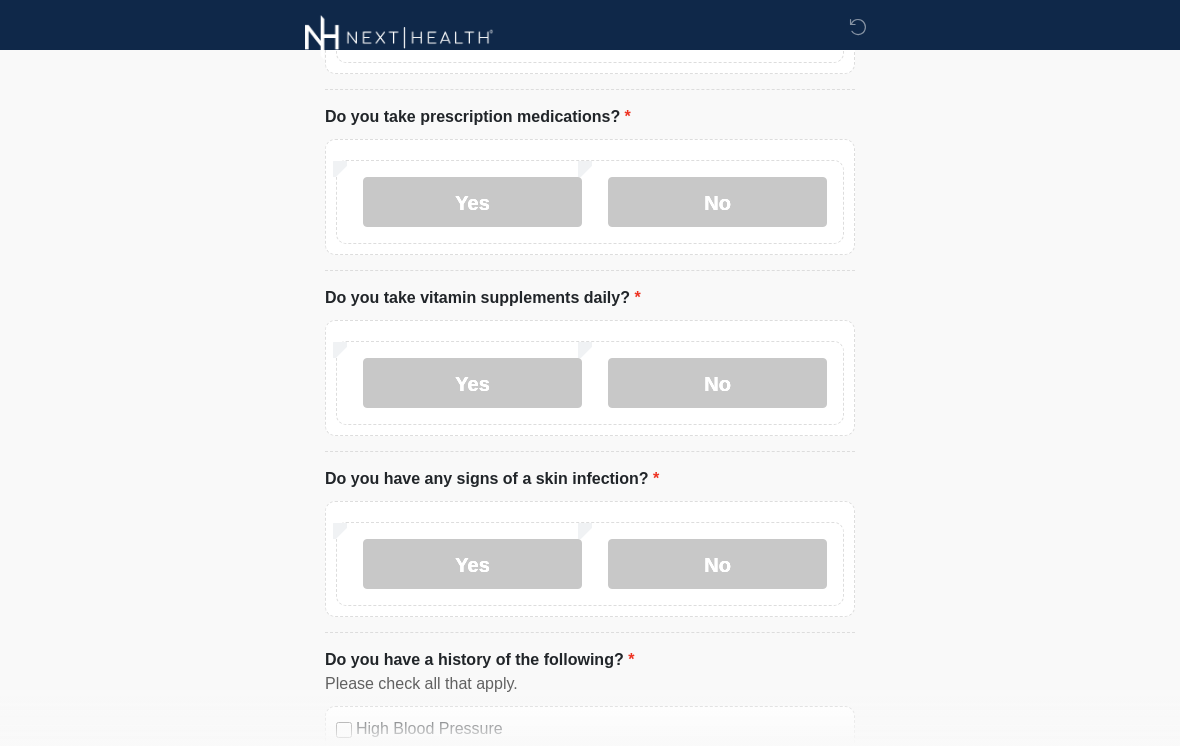 scroll, scrollTop: 677, scrollLeft: 0, axis: vertical 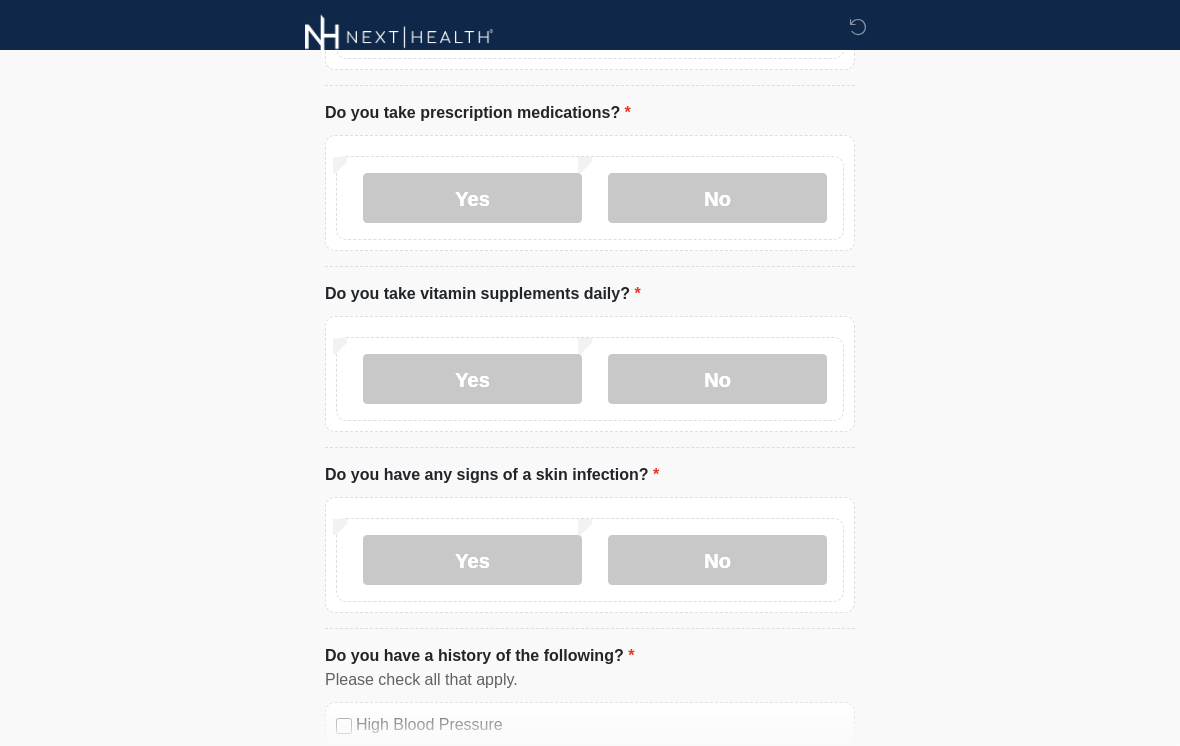 click on "No" at bounding box center (717, 561) 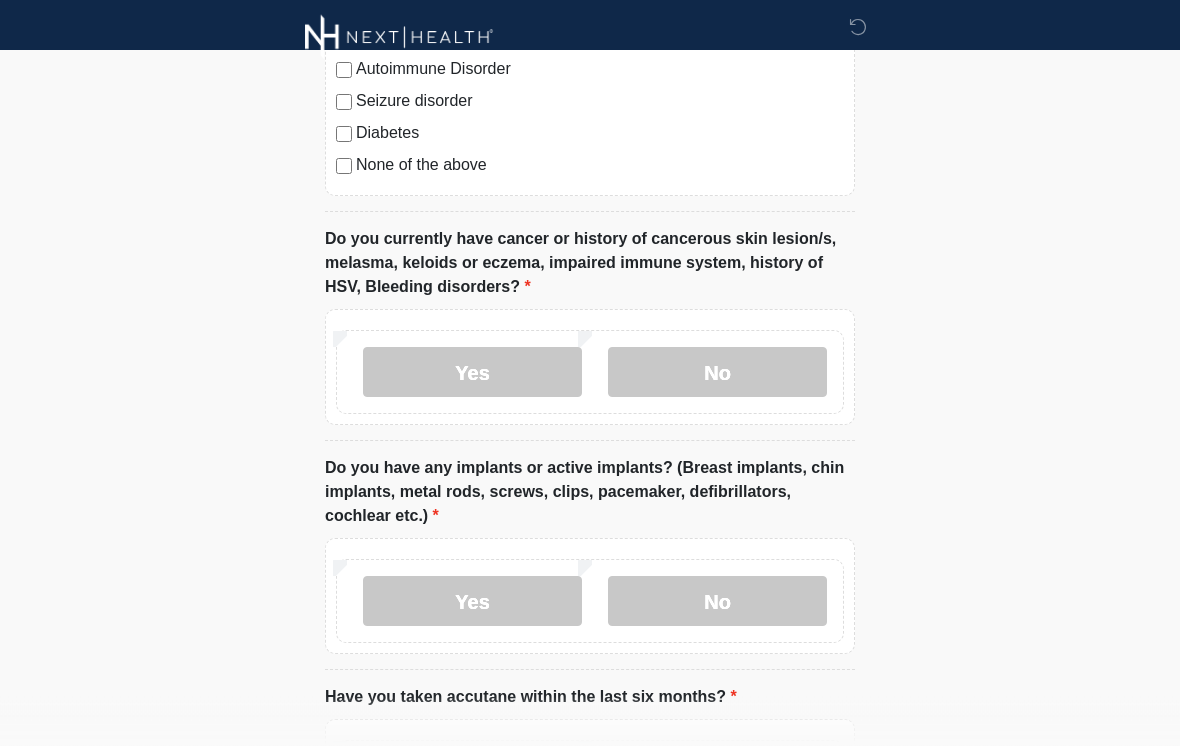 scroll, scrollTop: 1595, scrollLeft: 0, axis: vertical 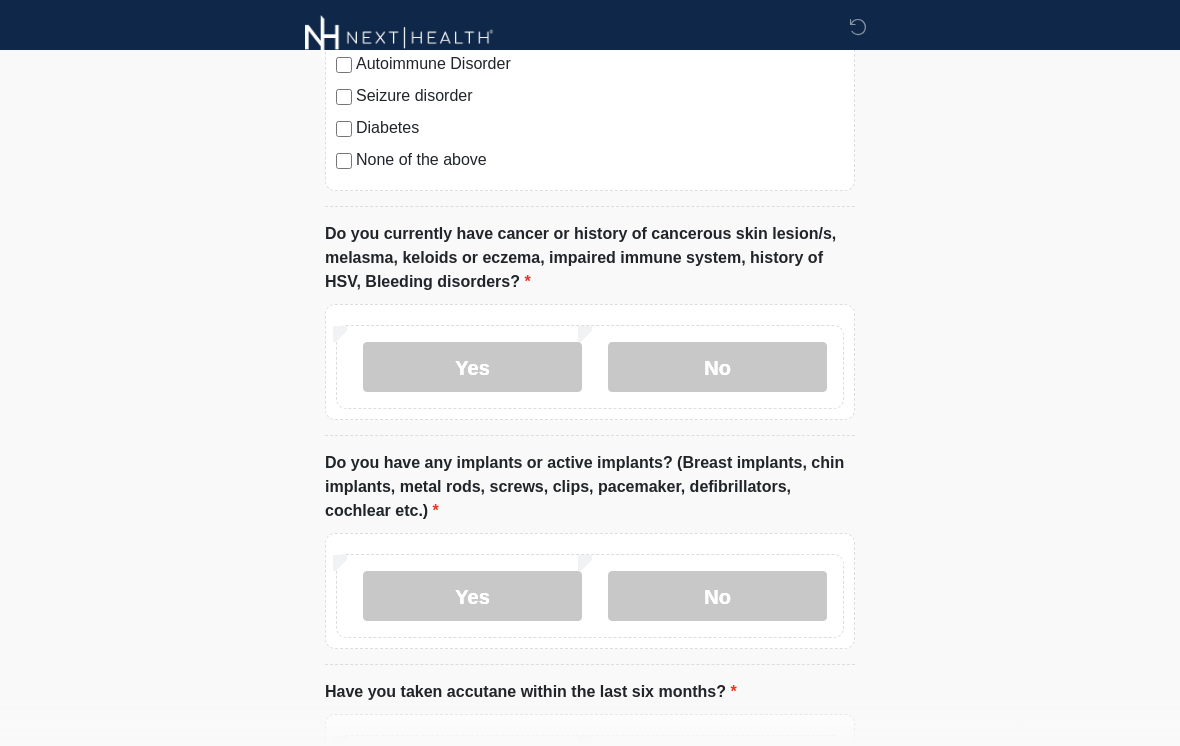 click on "No" at bounding box center [717, 367] 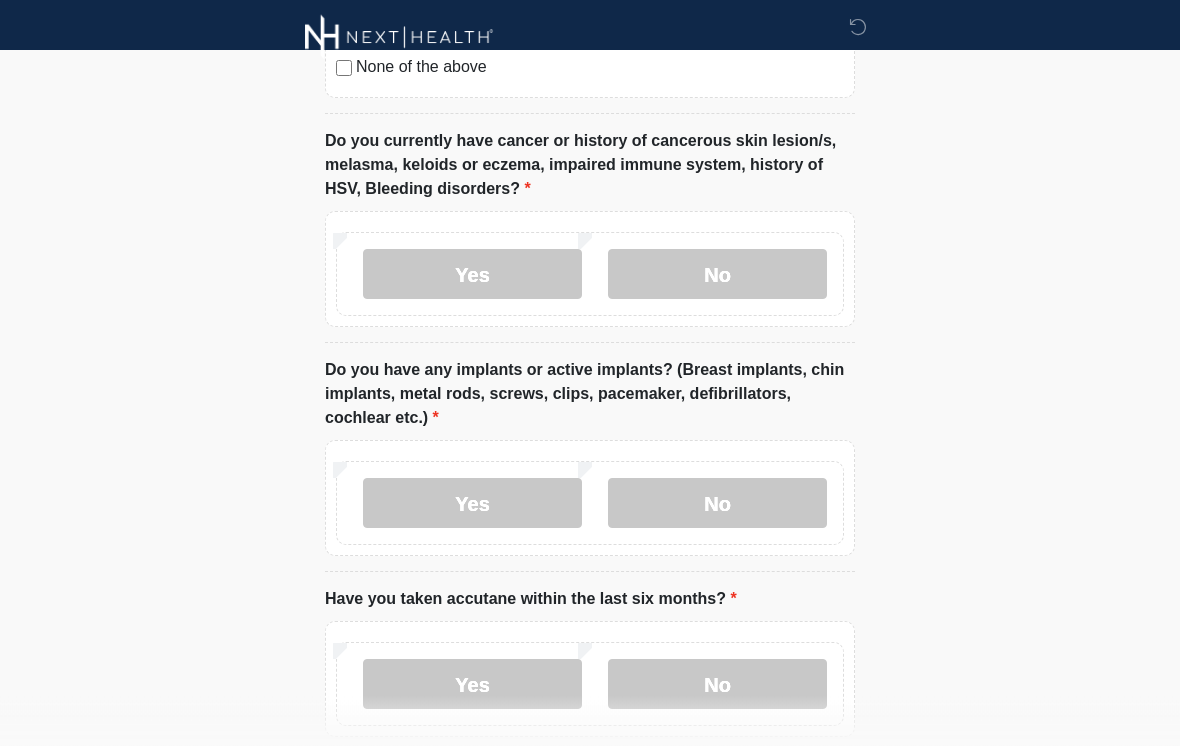 scroll, scrollTop: 1689, scrollLeft: 0, axis: vertical 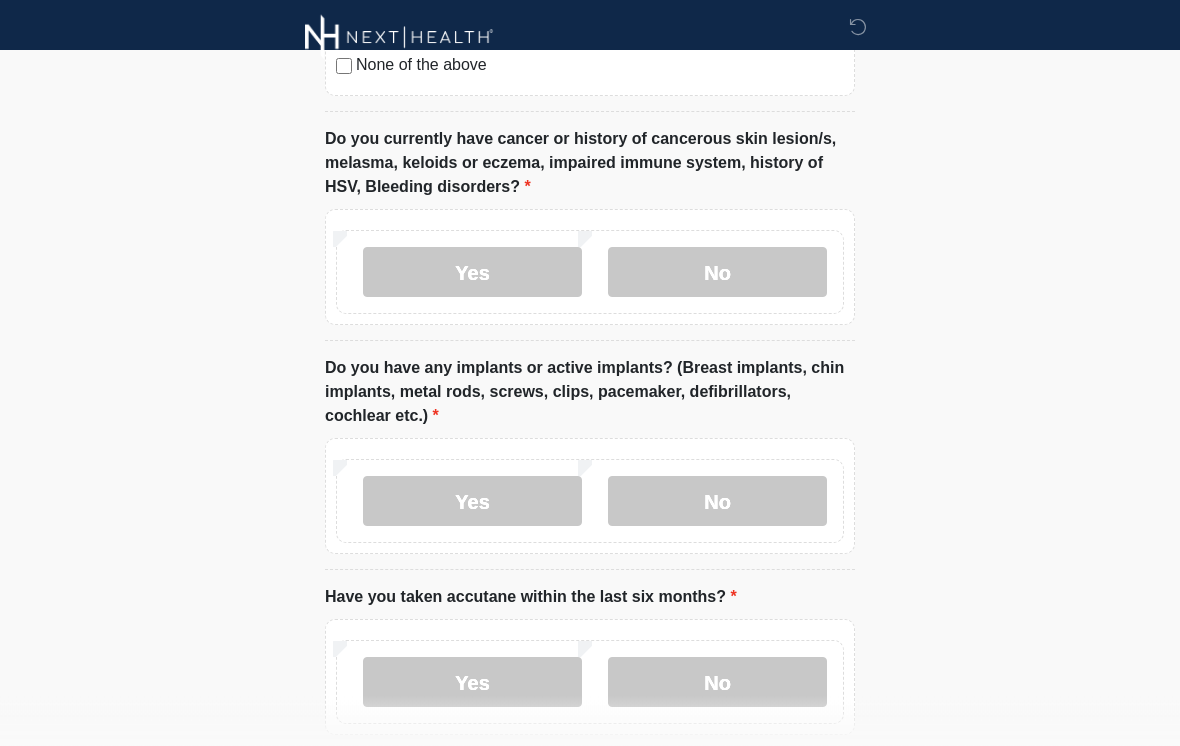 click on "No" at bounding box center (717, 502) 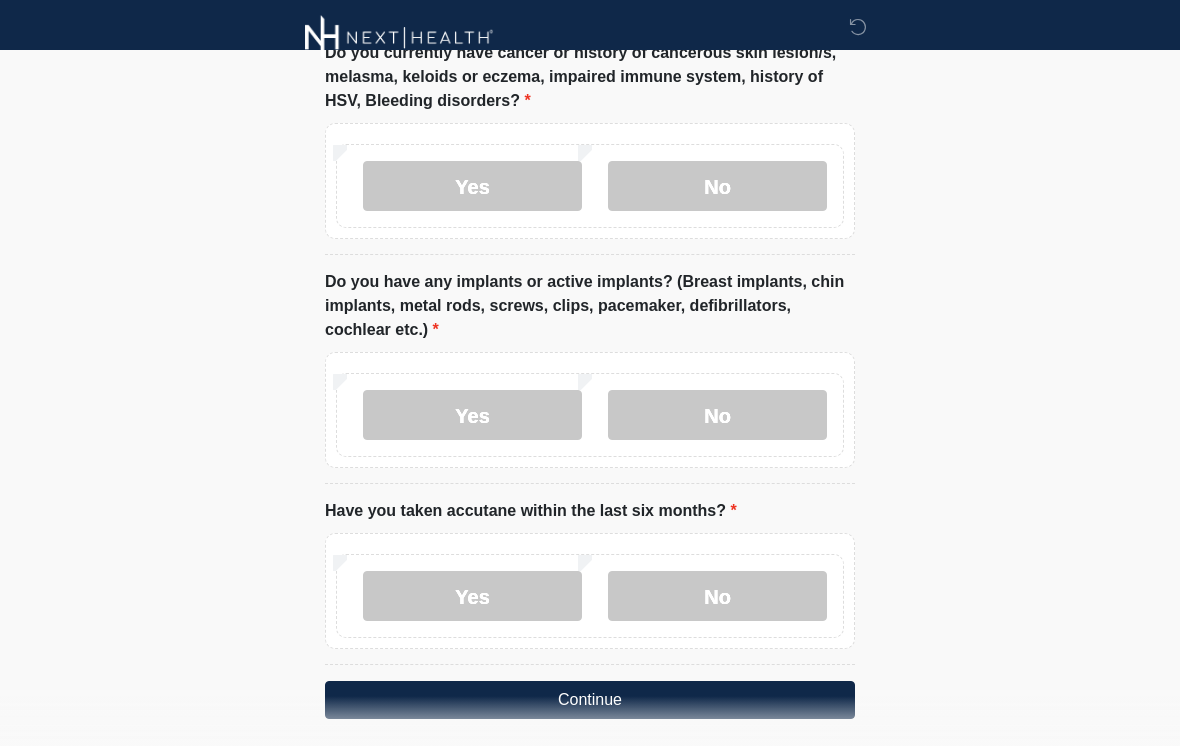 scroll, scrollTop: 1821, scrollLeft: 0, axis: vertical 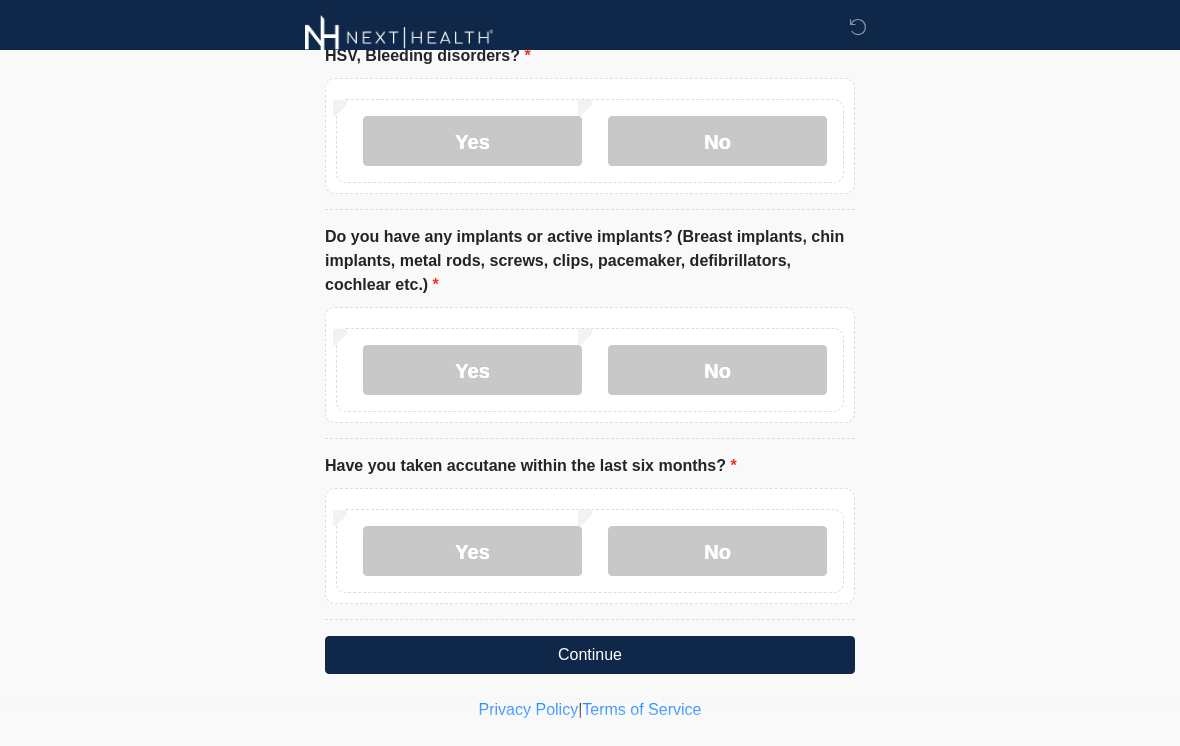click on "No" at bounding box center (717, 551) 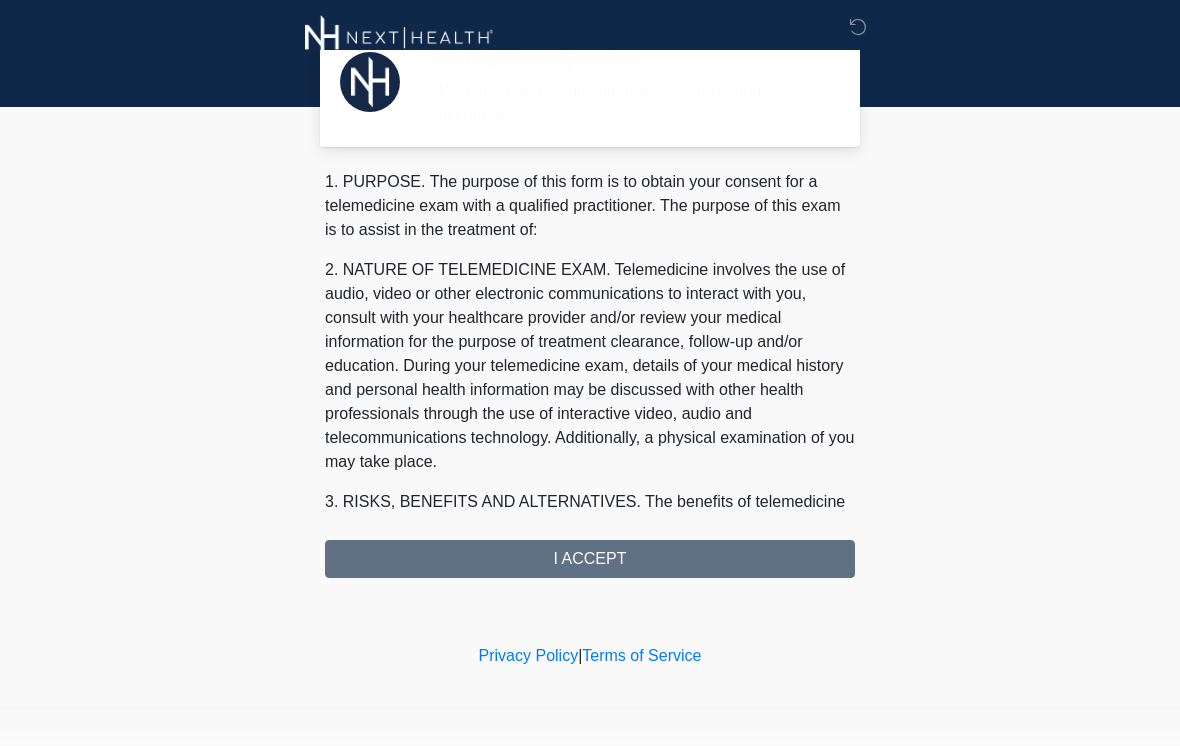 scroll, scrollTop: 0, scrollLeft: 0, axis: both 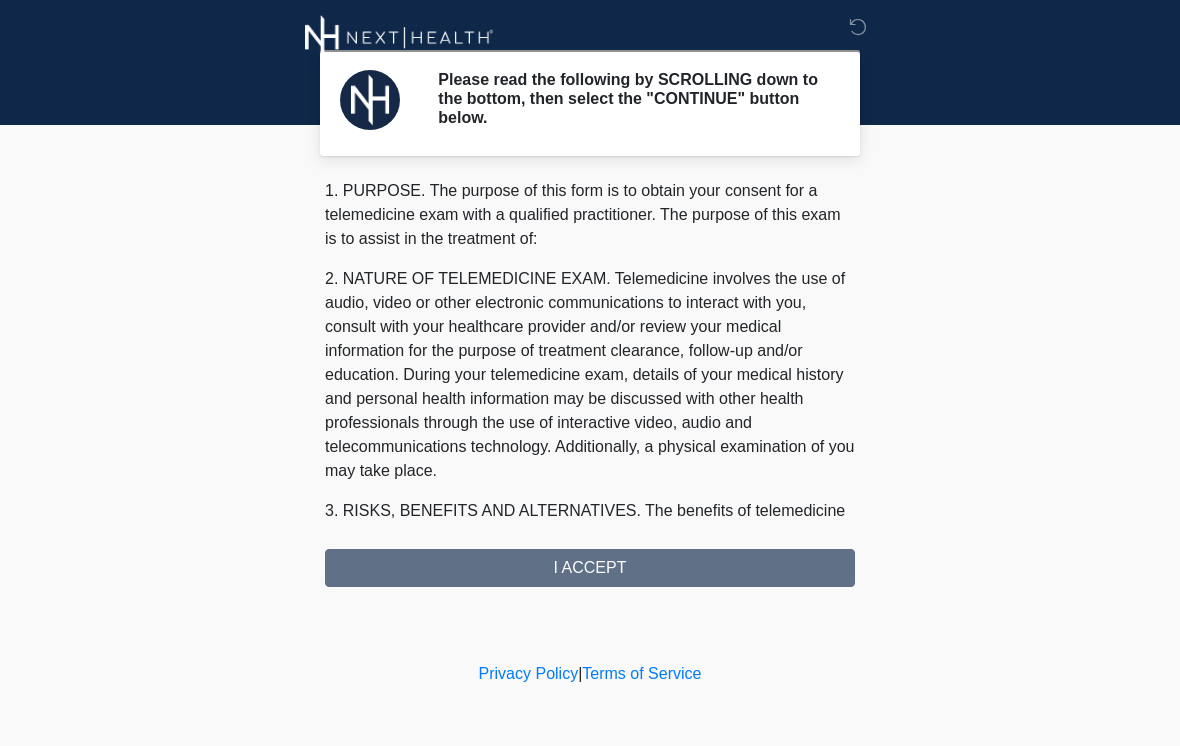 click on "1. PURPOSE. The purpose of this form is to obtain your consent for a telemedicine exam with a qualified practitioner. The purpose of this exam is to assist in the treatment of:  2. NATURE OF TELEMEDICINE EXAM. Telemedicine involves the use of audio, video or other electronic communications to interact with you, consult with your healthcare provider and/or review your medical information for the purpose of treatment clearance, follow-up and/or education. During your telemedicine exam, details of your medical history and personal health information may be discussed with other health professionals through the use of interactive video, audio and telecommunications technology. Additionally, a physical examination of you may take place. 4. HEALTHCARE INSTITUTION. Next-Health Montecito has medical and non-medical technical personnel who may participate in the telemedicine exam to aid in the audio/video link with the qualified practitioner.
I ACCEPT" at bounding box center [590, 383] 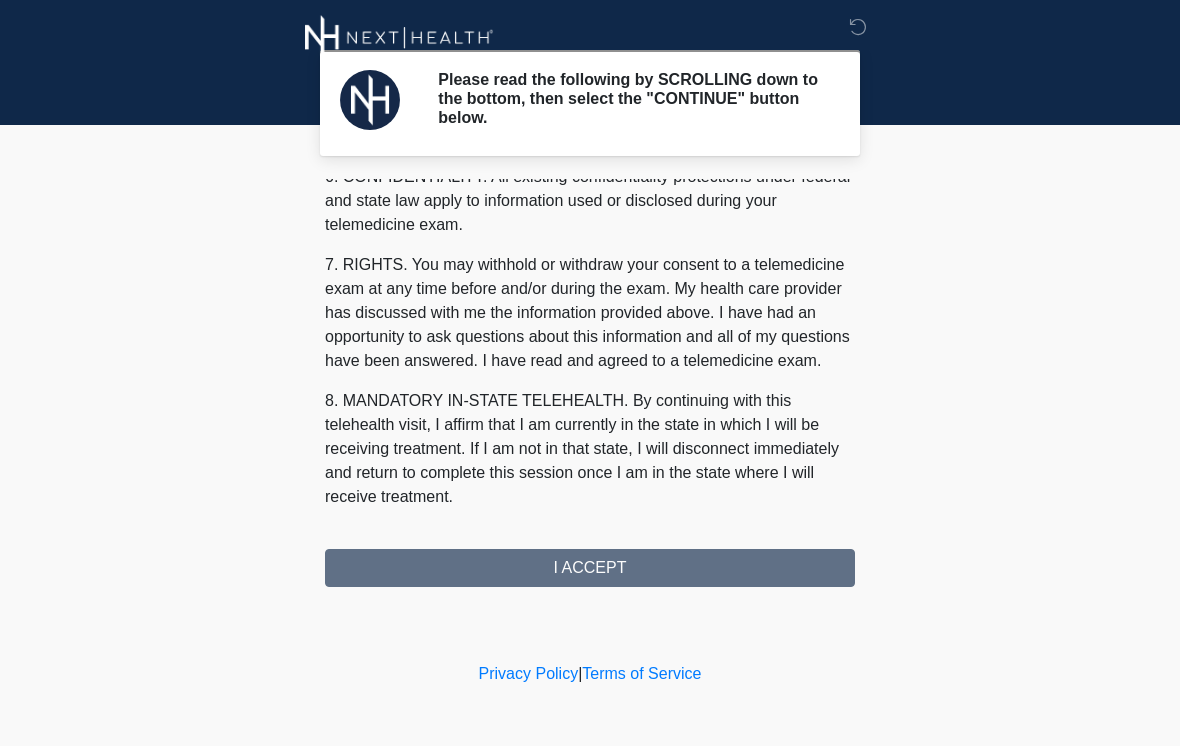 scroll, scrollTop: 814, scrollLeft: 0, axis: vertical 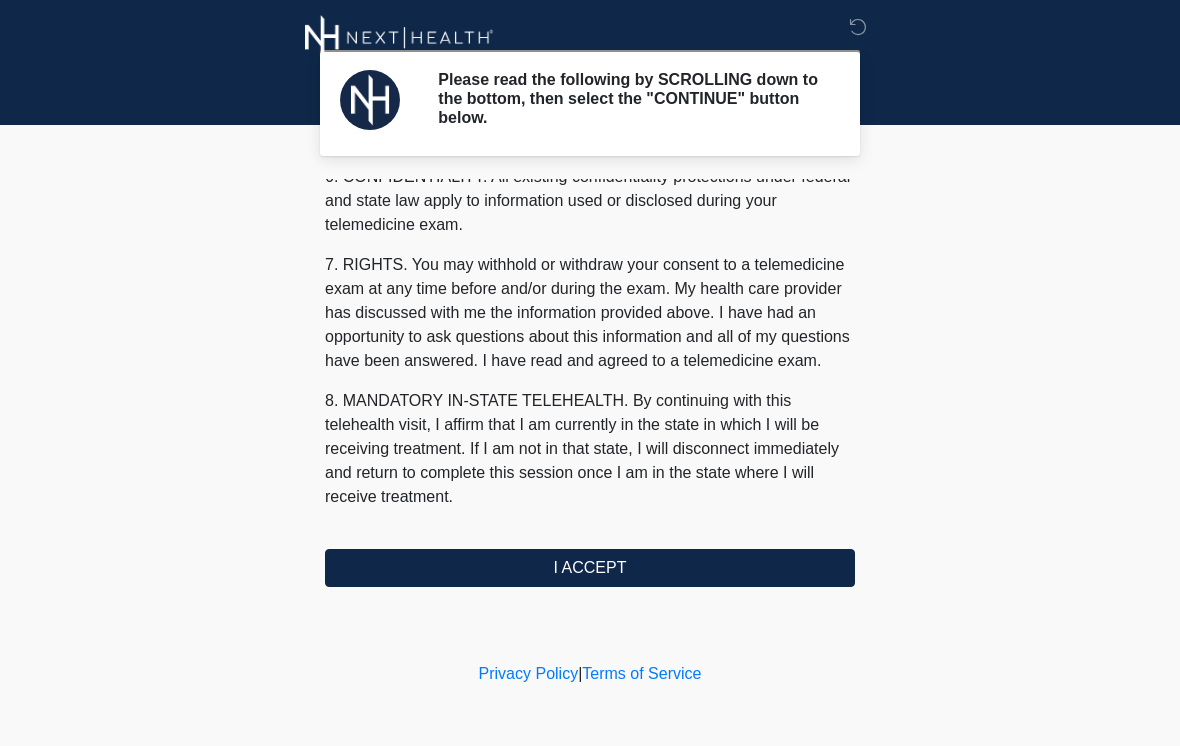 click on "I ACCEPT" at bounding box center [590, 568] 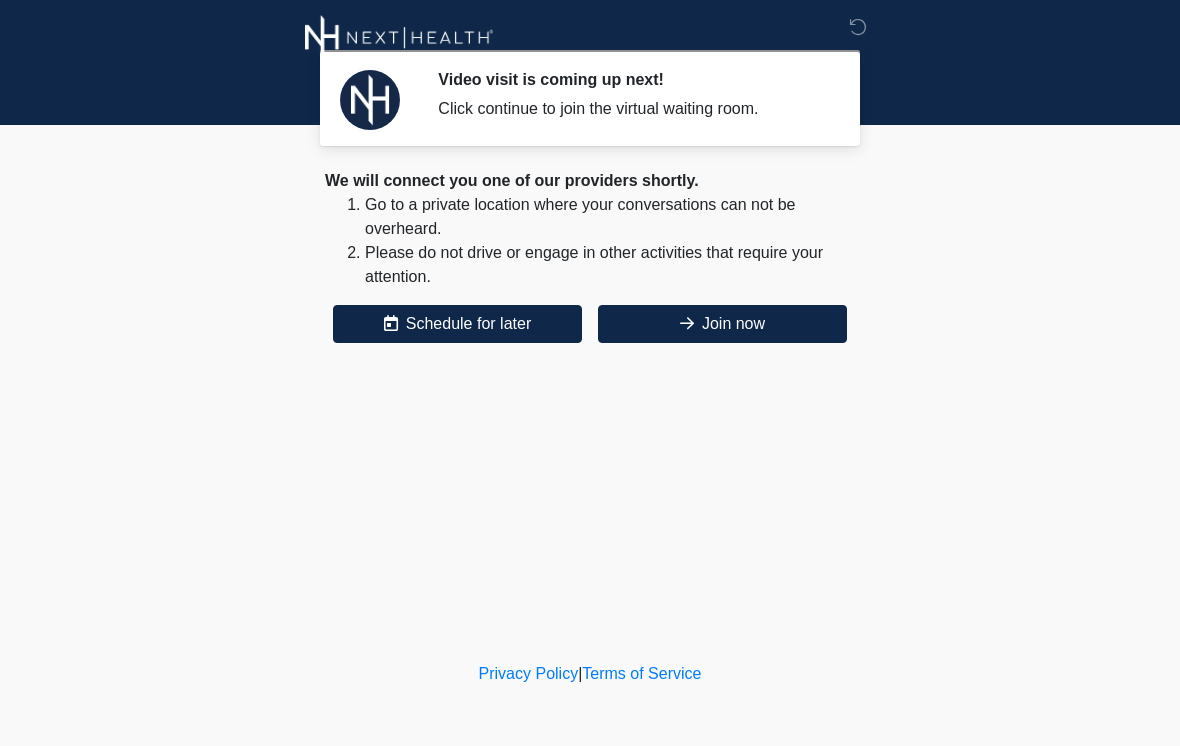 click on "Join now" at bounding box center [722, 324] 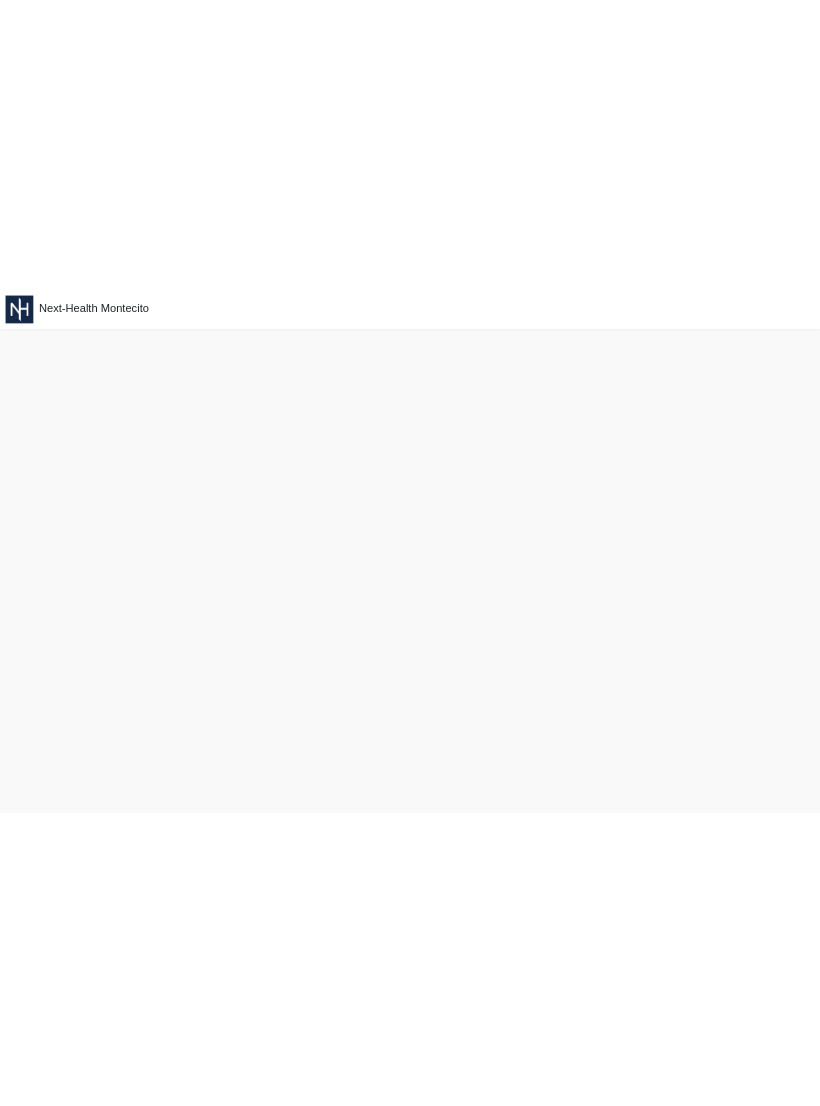scroll, scrollTop: 0, scrollLeft: 0, axis: both 